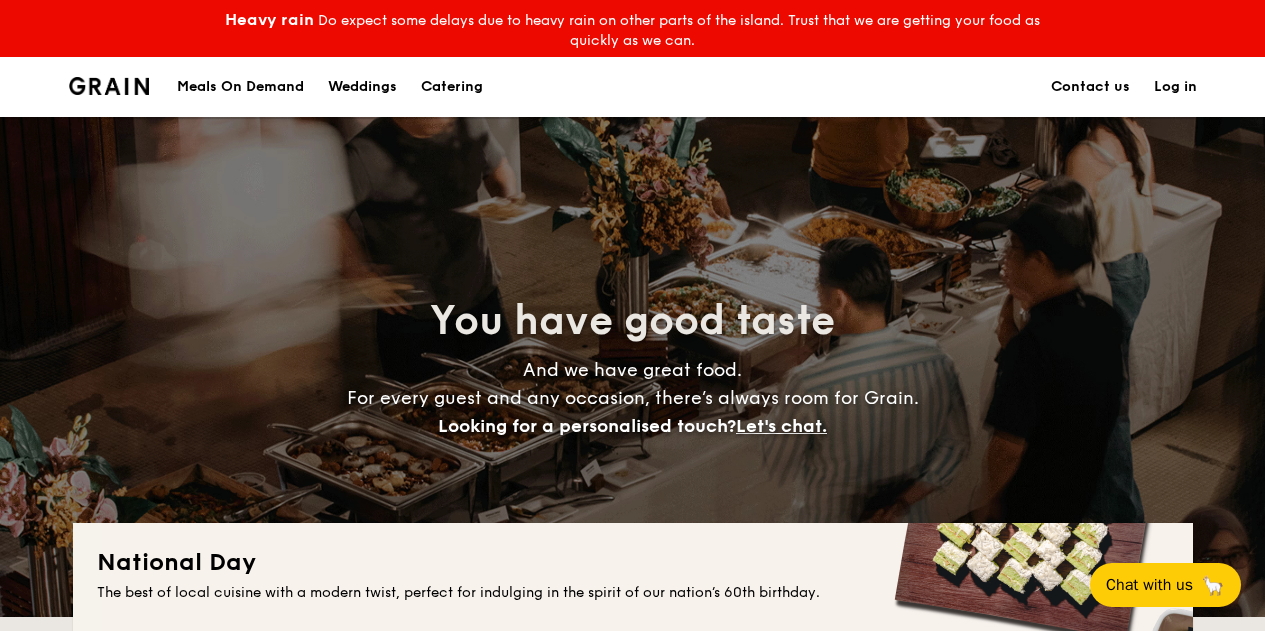 scroll, scrollTop: 0, scrollLeft: 0, axis: both 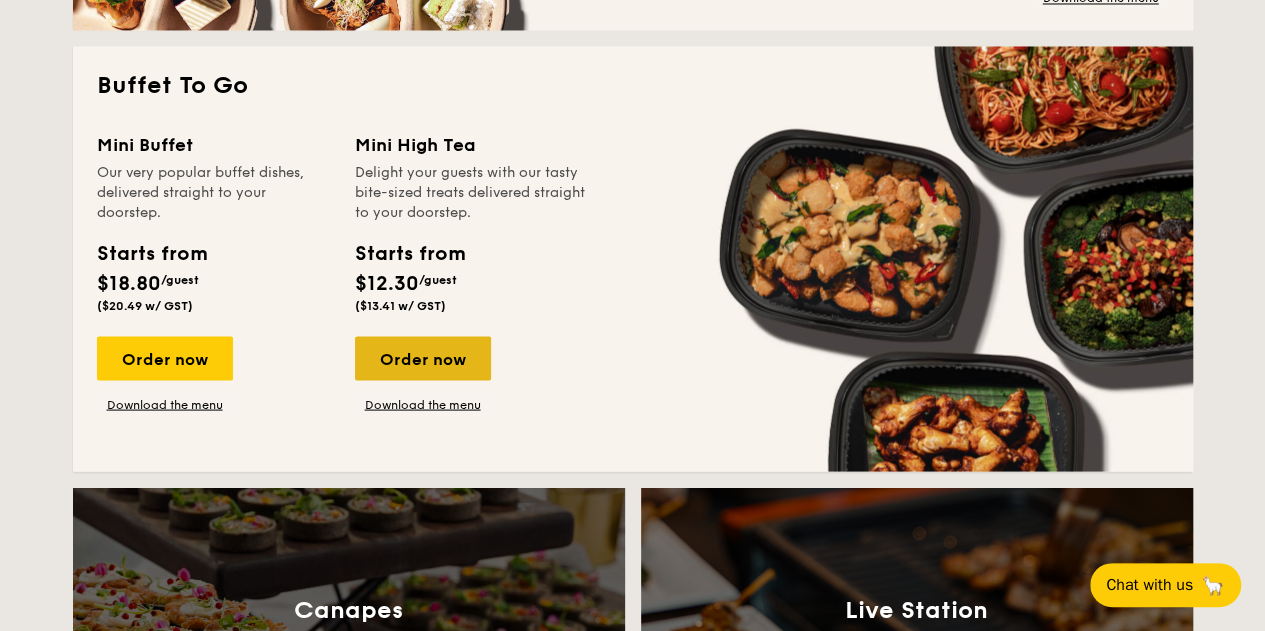 click on "Order now" at bounding box center [423, 358] 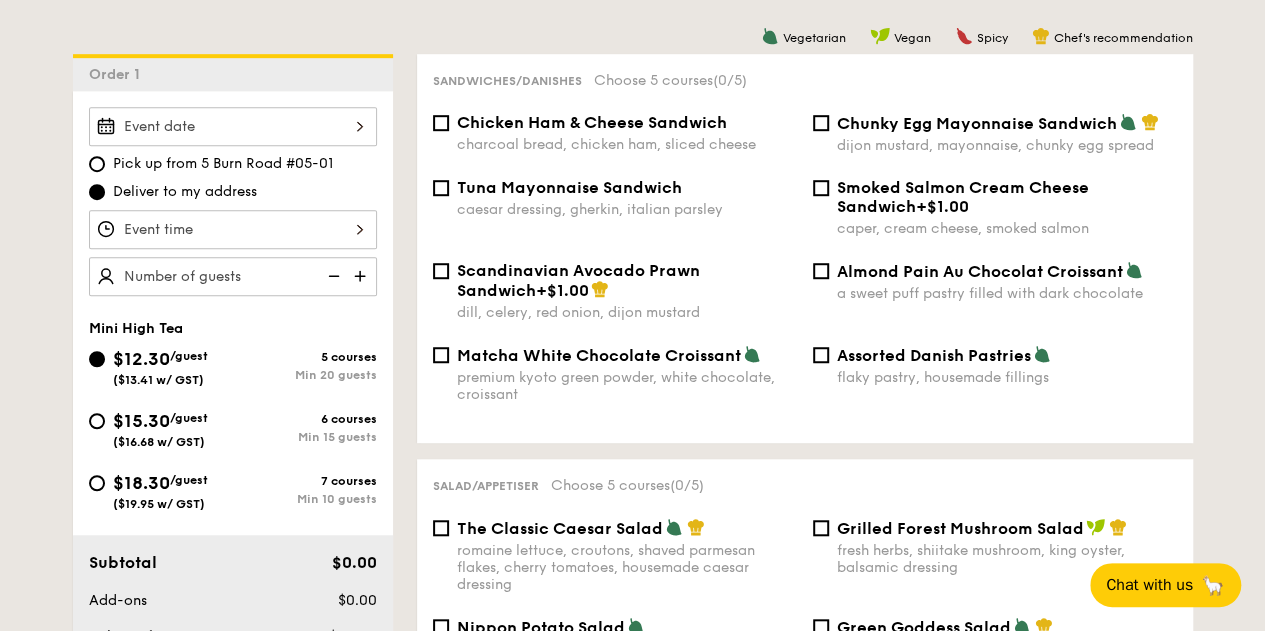 scroll, scrollTop: 700, scrollLeft: 0, axis: vertical 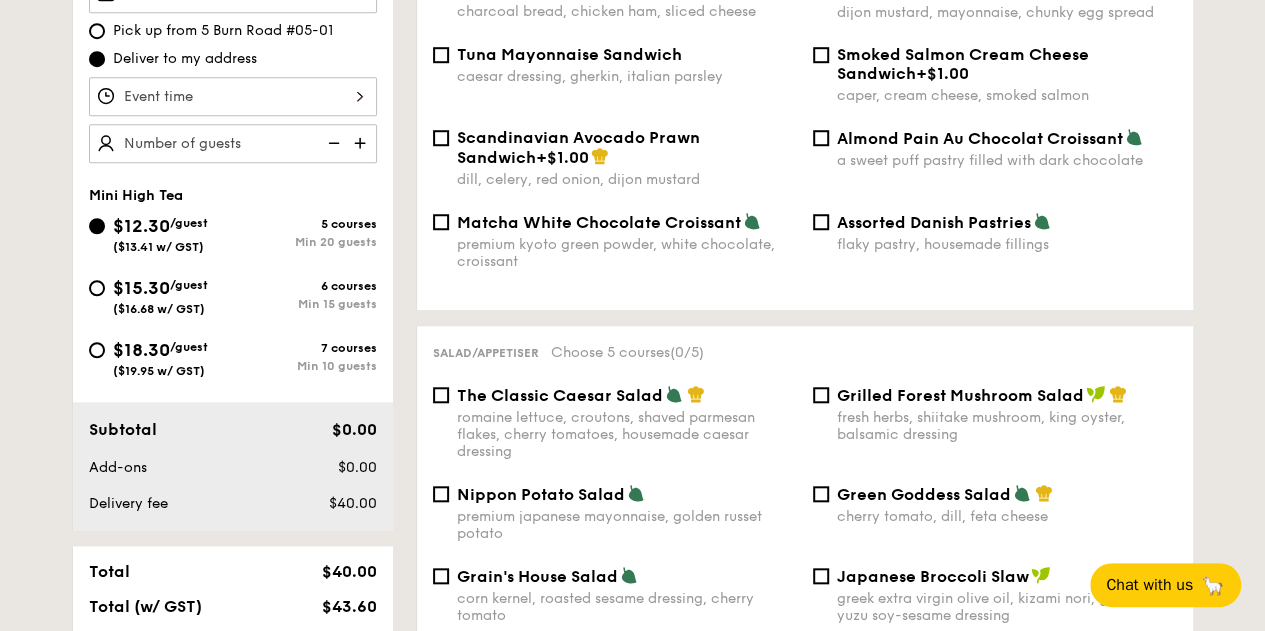 click on "$15.30" at bounding box center [141, 288] 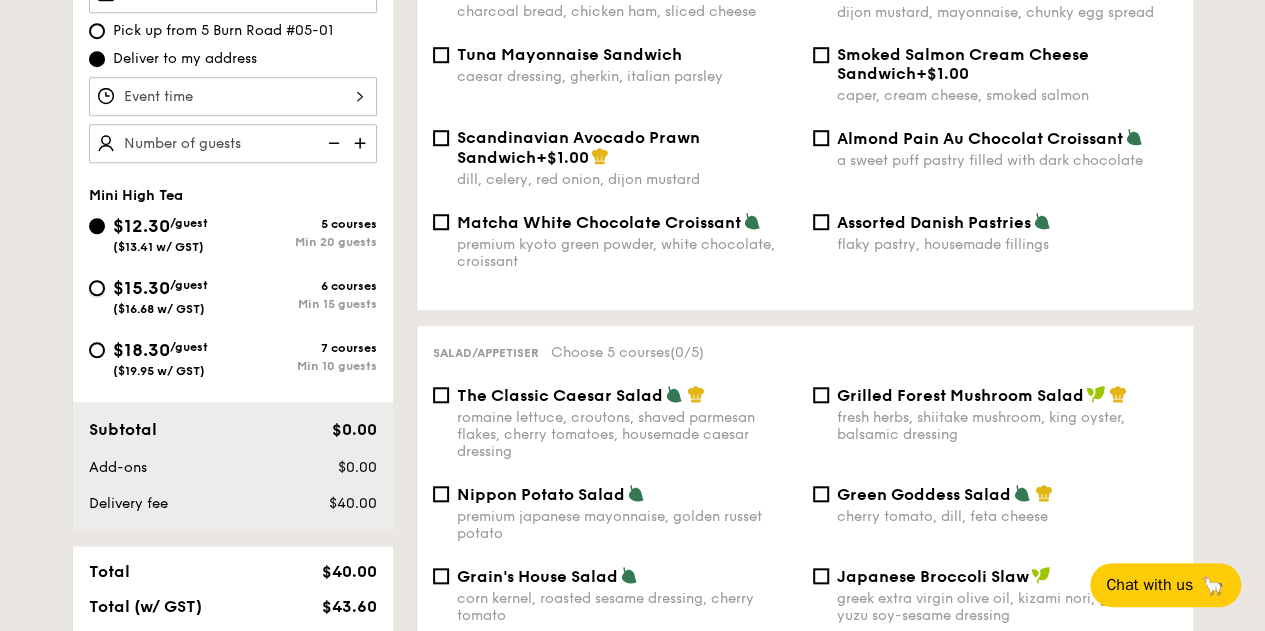 click on "$15.30
/guest
($16.68 w/ GST)
6 courses
Min 15 guests" at bounding box center [97, 288] 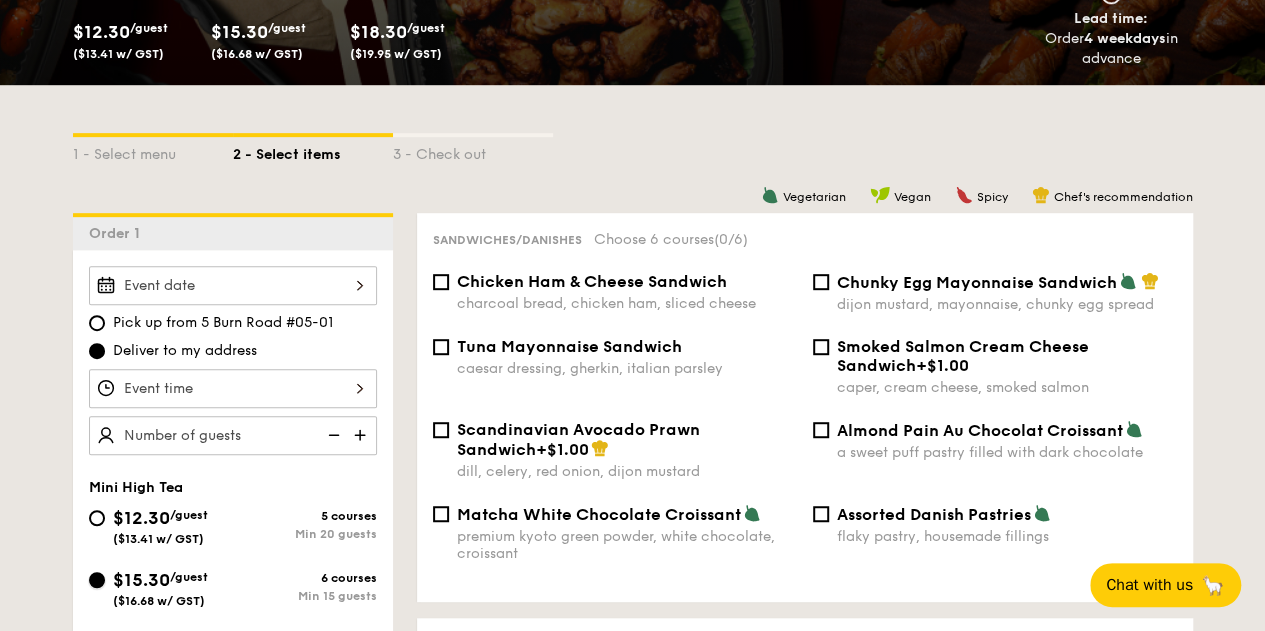 scroll, scrollTop: 400, scrollLeft: 0, axis: vertical 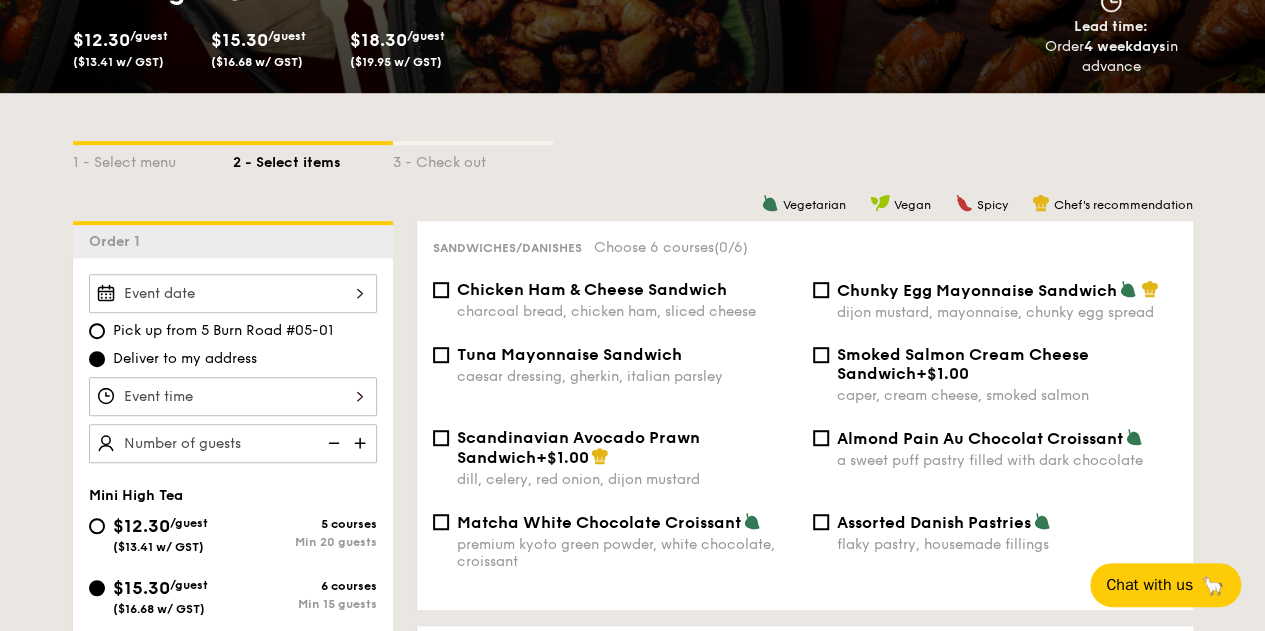 click on "Chicken Ham & Cheese Sandwich charcoal bread, chicken ham, sliced cheese" at bounding box center (627, 300) 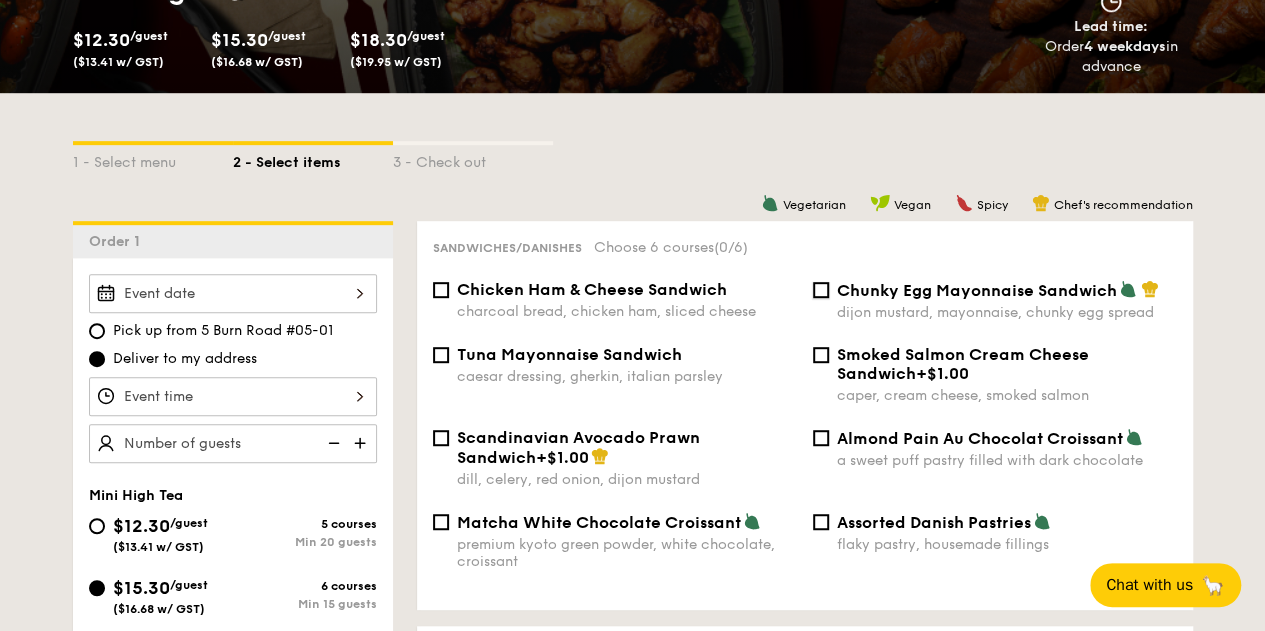 click on "Chunky Egg Mayonnaise Sandwich dijon mustard, mayonnaise, chunky egg spread" at bounding box center (821, 290) 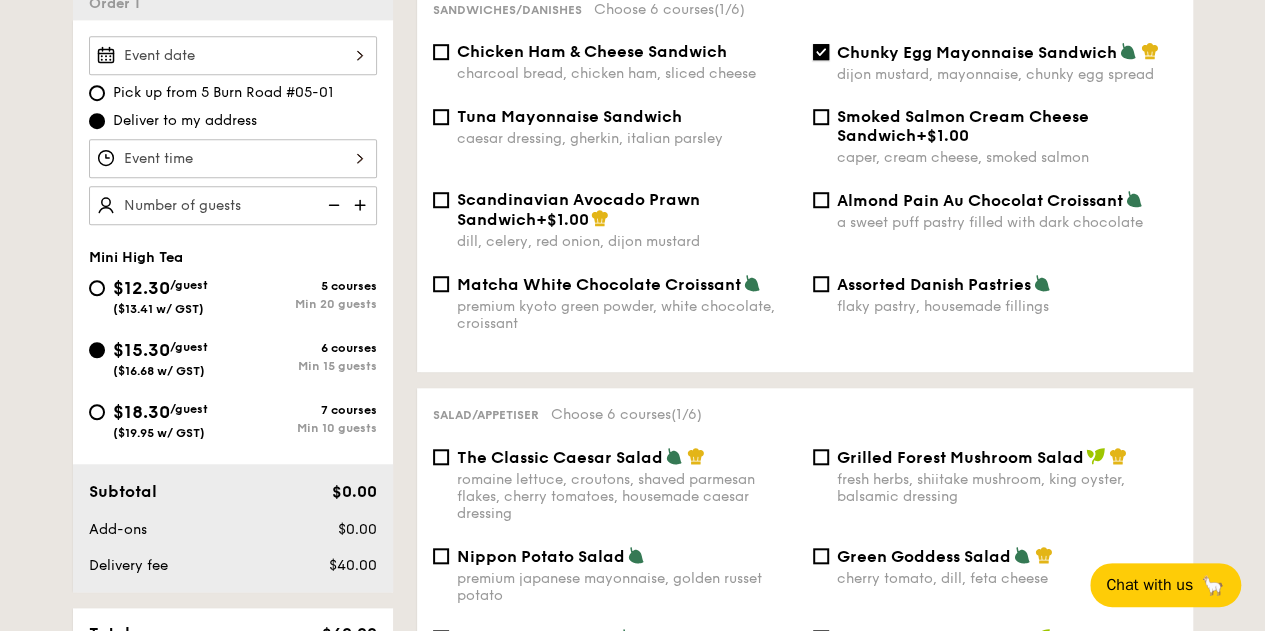 scroll, scrollTop: 500, scrollLeft: 0, axis: vertical 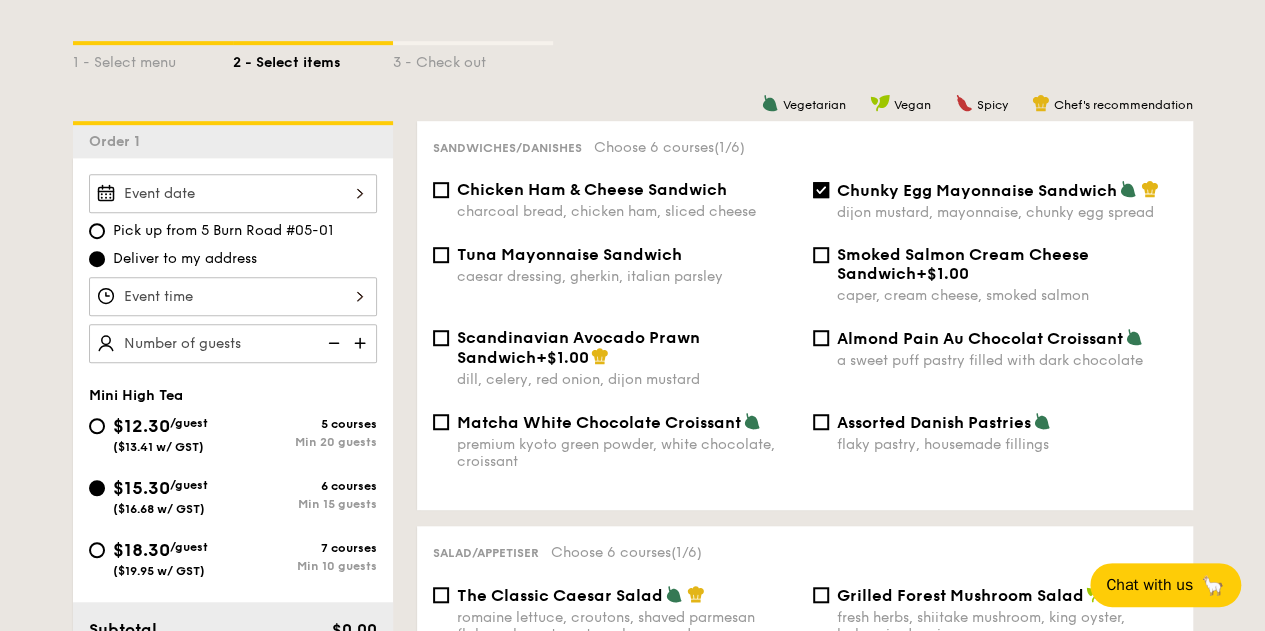 click on "Chicken Ham & Cheese Sandwich" at bounding box center (592, 189) 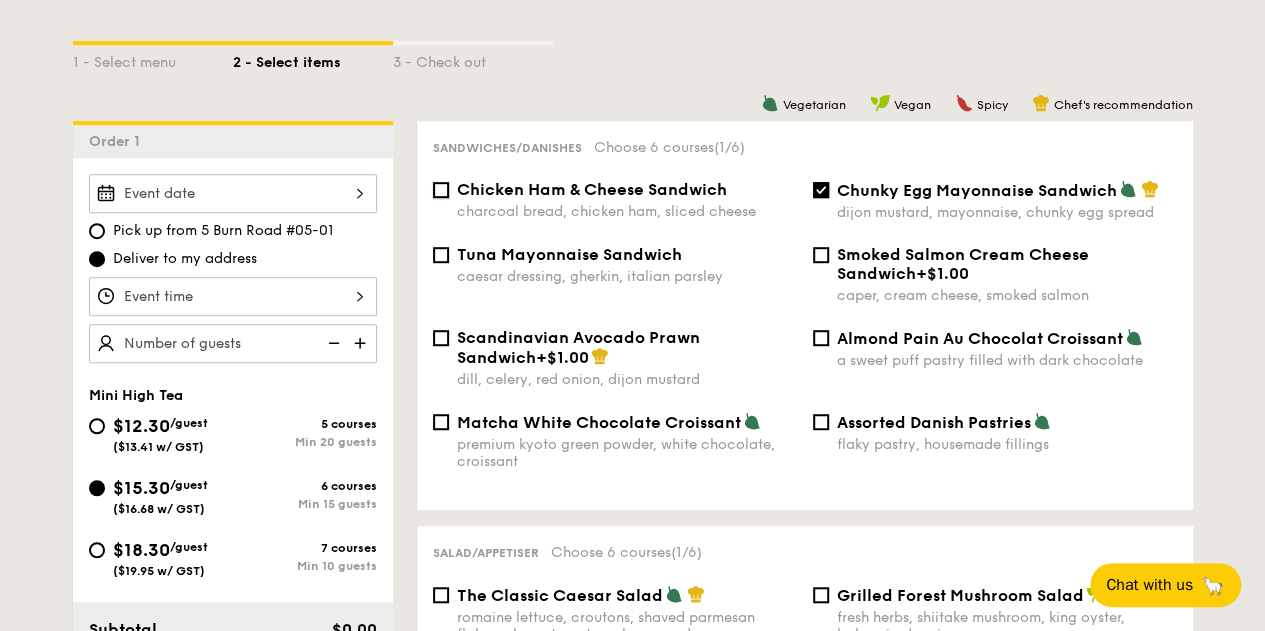 click on "Chicken Ham & Cheese Sandwich charcoal bread, chicken ham, sliced cheese" at bounding box center [441, 190] 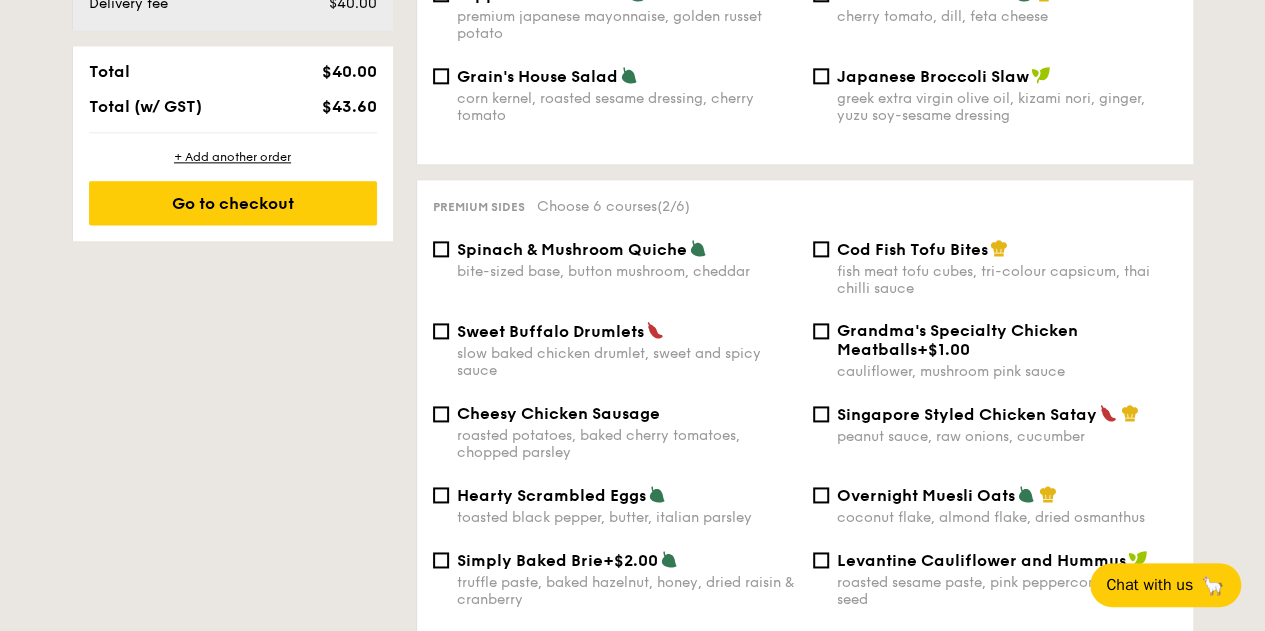 scroll, scrollTop: 1400, scrollLeft: 0, axis: vertical 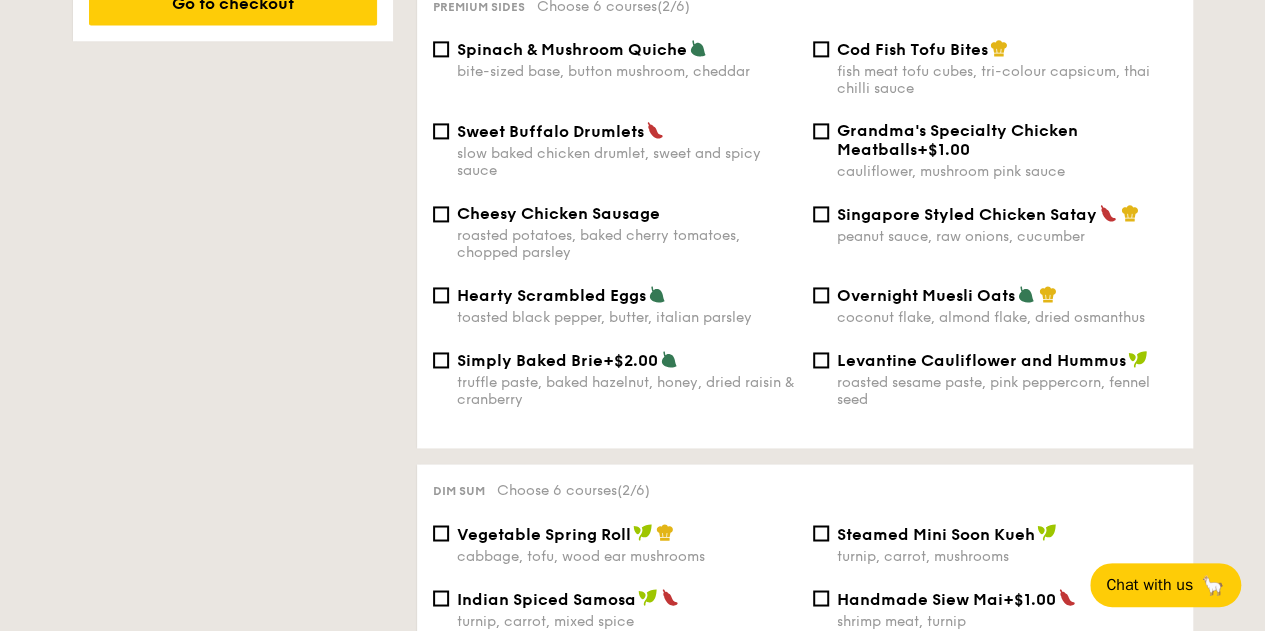 click on "Spinach & Mushroom Quiche" at bounding box center [572, 49] 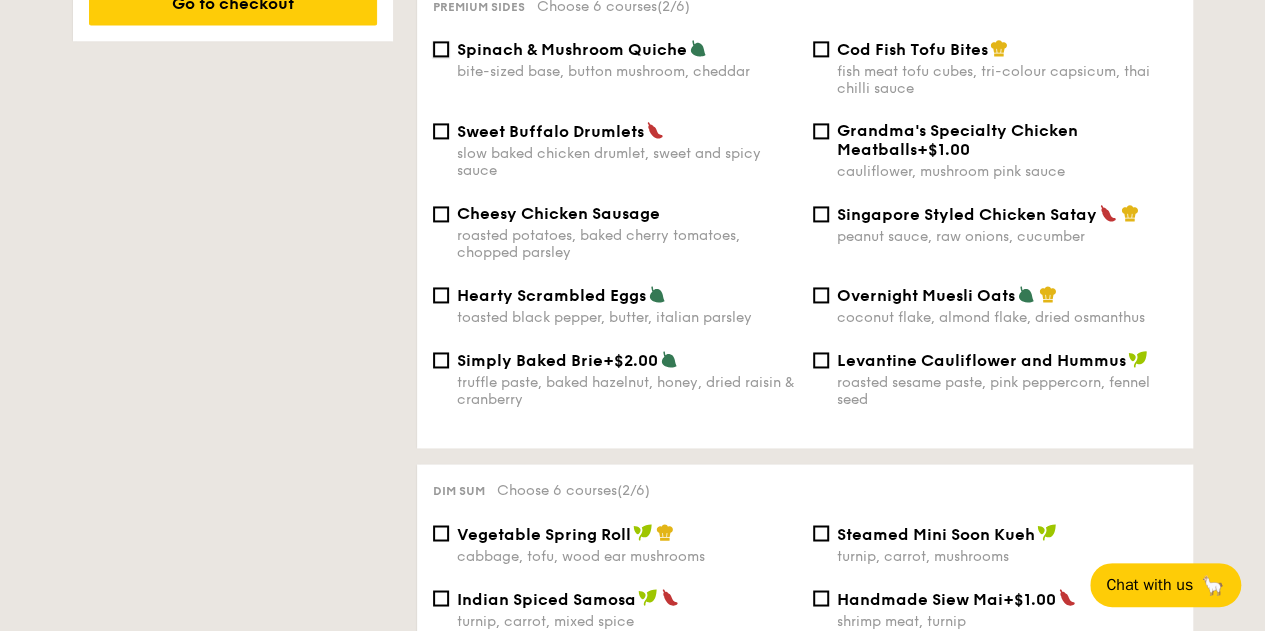 click on "Spinach & Mushroom Quiche bite-sized base, button mushroom, cheddar" at bounding box center (441, 49) 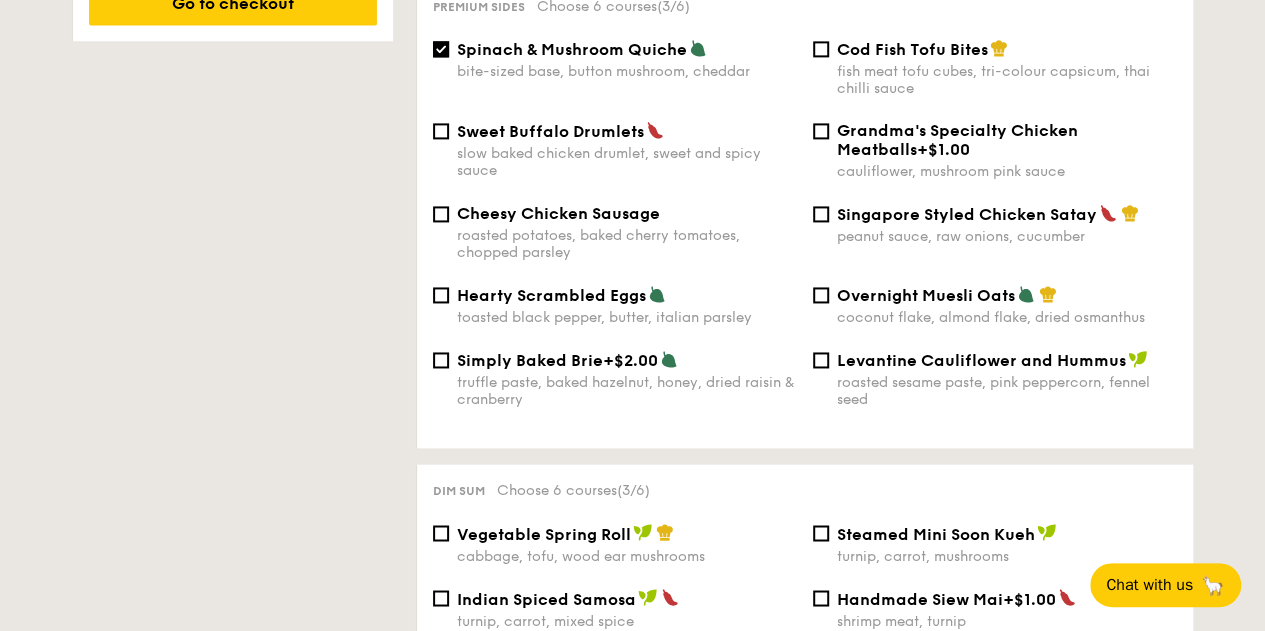 click on "Cod Fish Tofu Bites fish meat tofu cubes, tri-colour capsicum, thai chilli sauce" at bounding box center [995, 68] 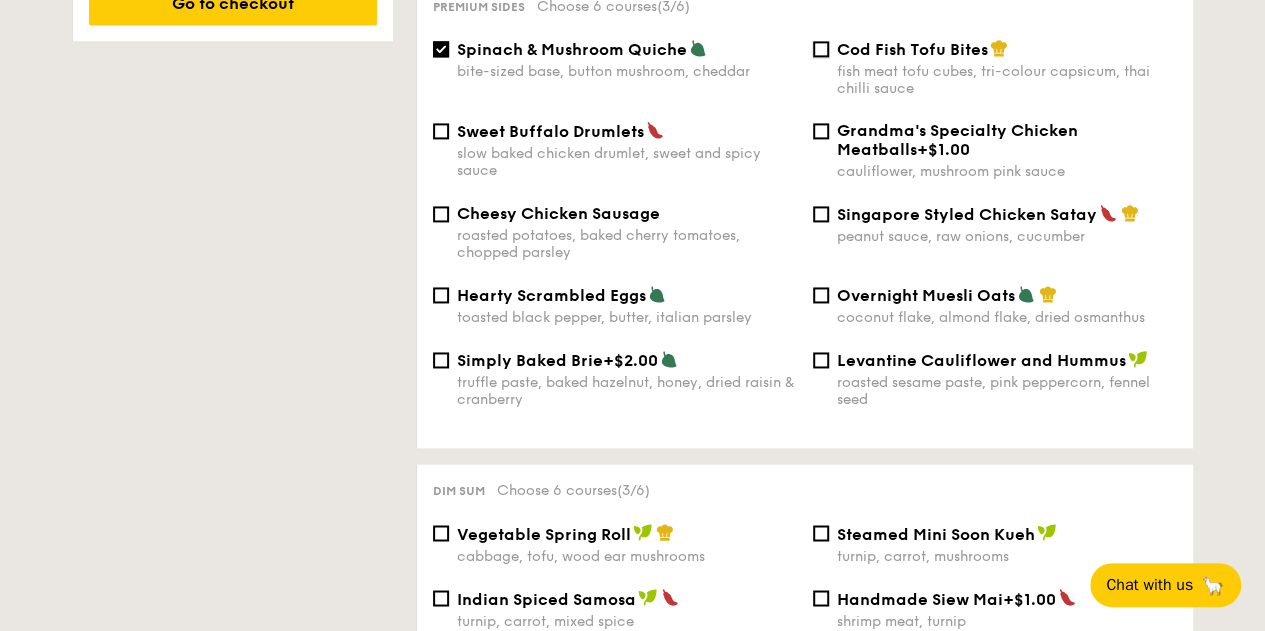 click on "Cod Fish Tofu Bites fish meat tofu cubes, tri-colour capsicum, thai chilli sauce" at bounding box center [821, 49] 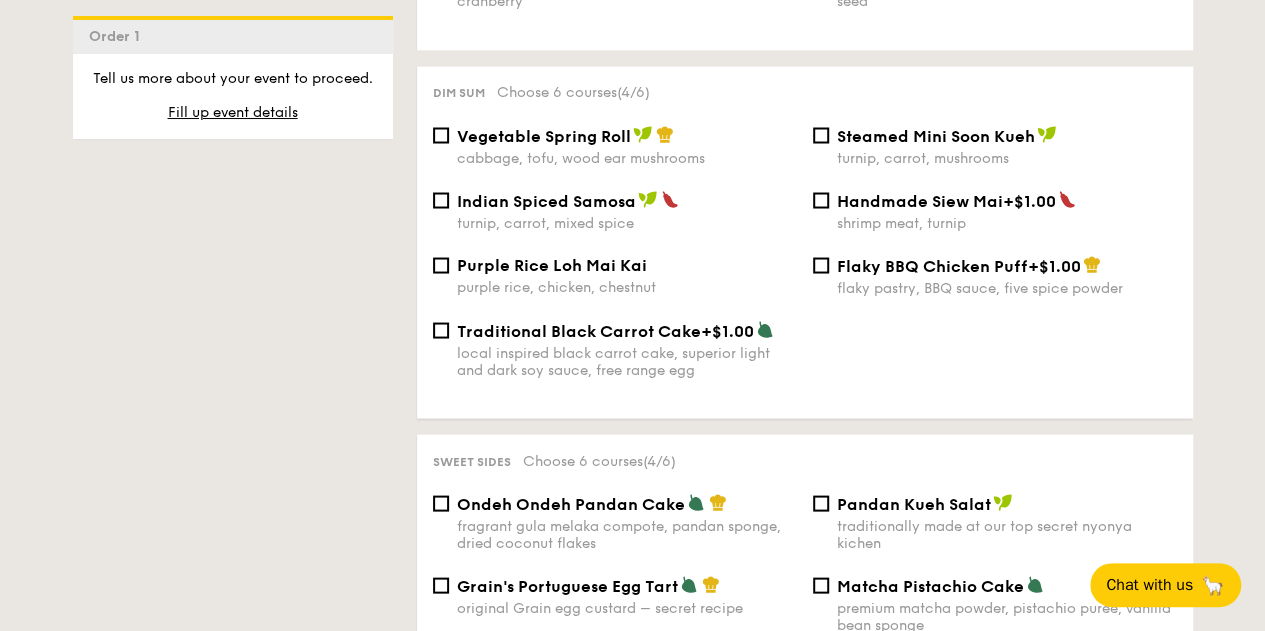 scroll, scrollTop: 1800, scrollLeft: 0, axis: vertical 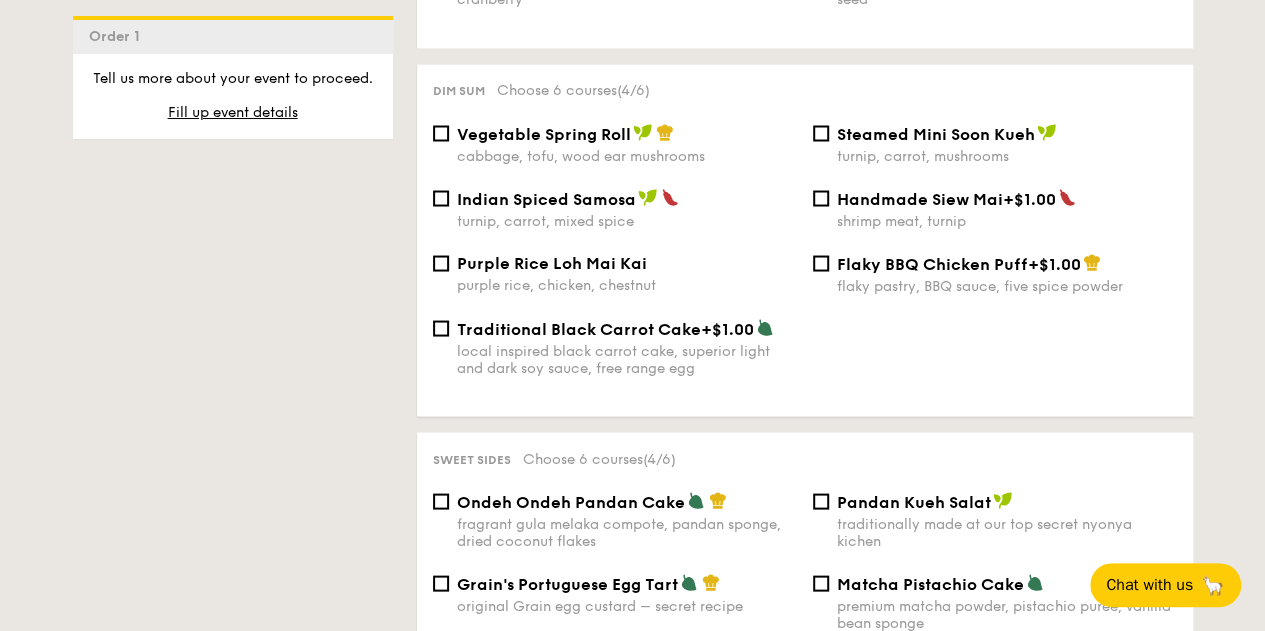 click on "Vegetable Spring Roll" at bounding box center [544, 133] 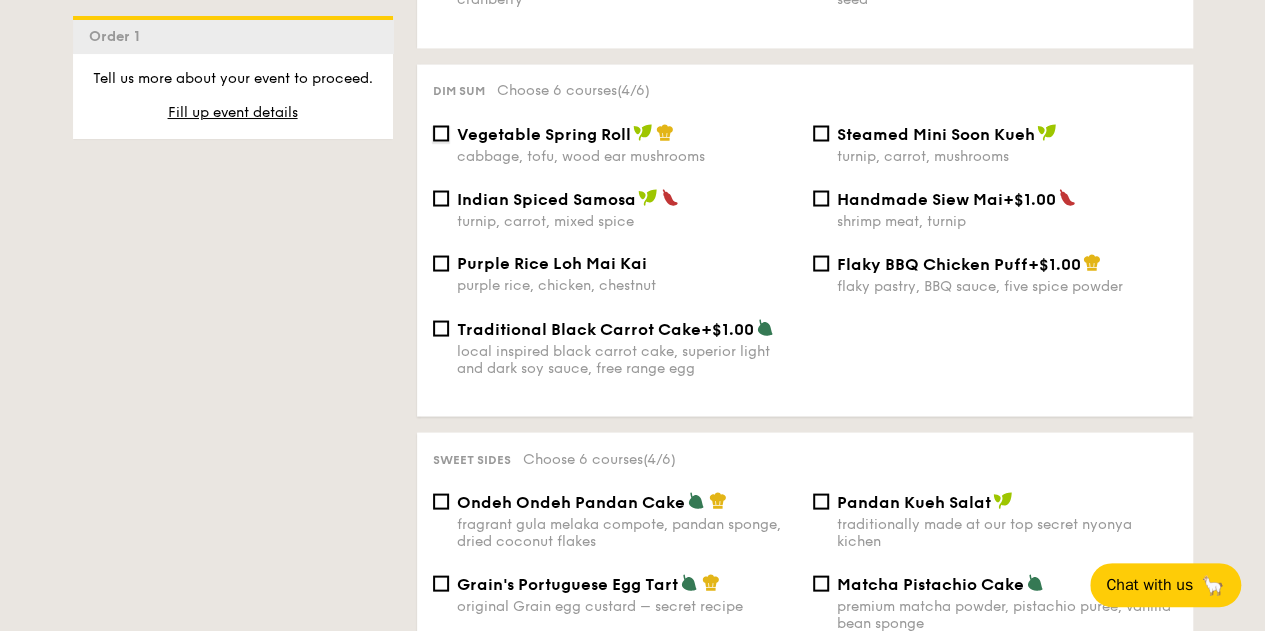 click on "Vegetable Spring Roll cabbage, tofu, wood ear mushrooms" at bounding box center [441, 133] 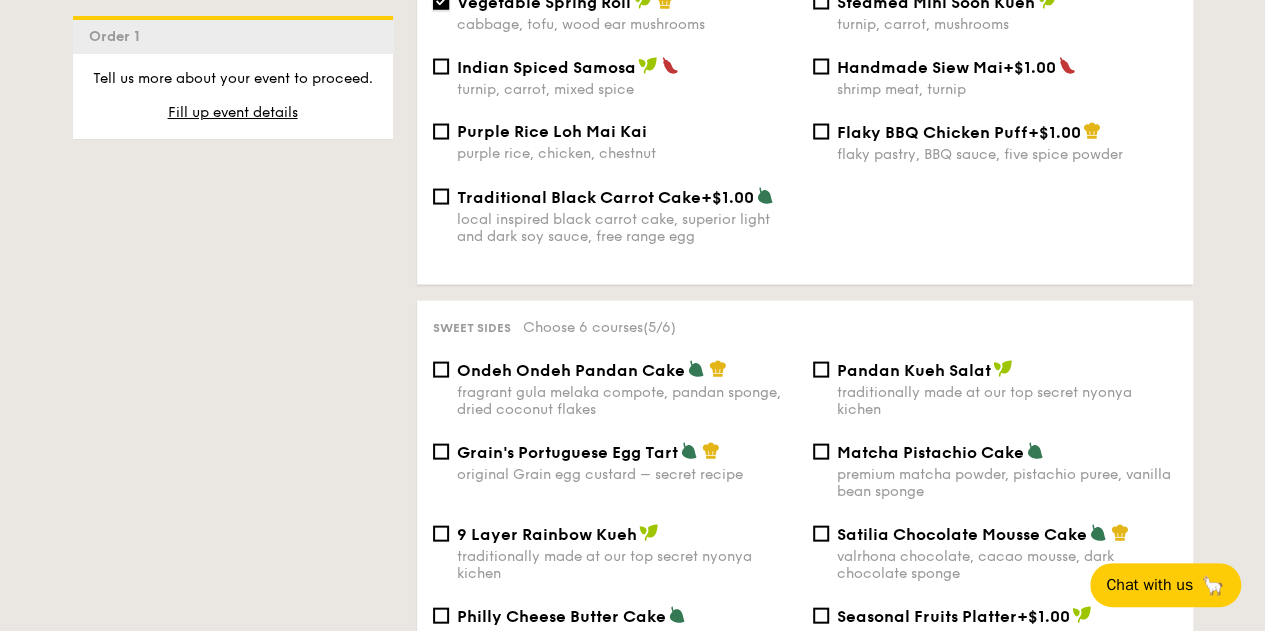 scroll, scrollTop: 2100, scrollLeft: 0, axis: vertical 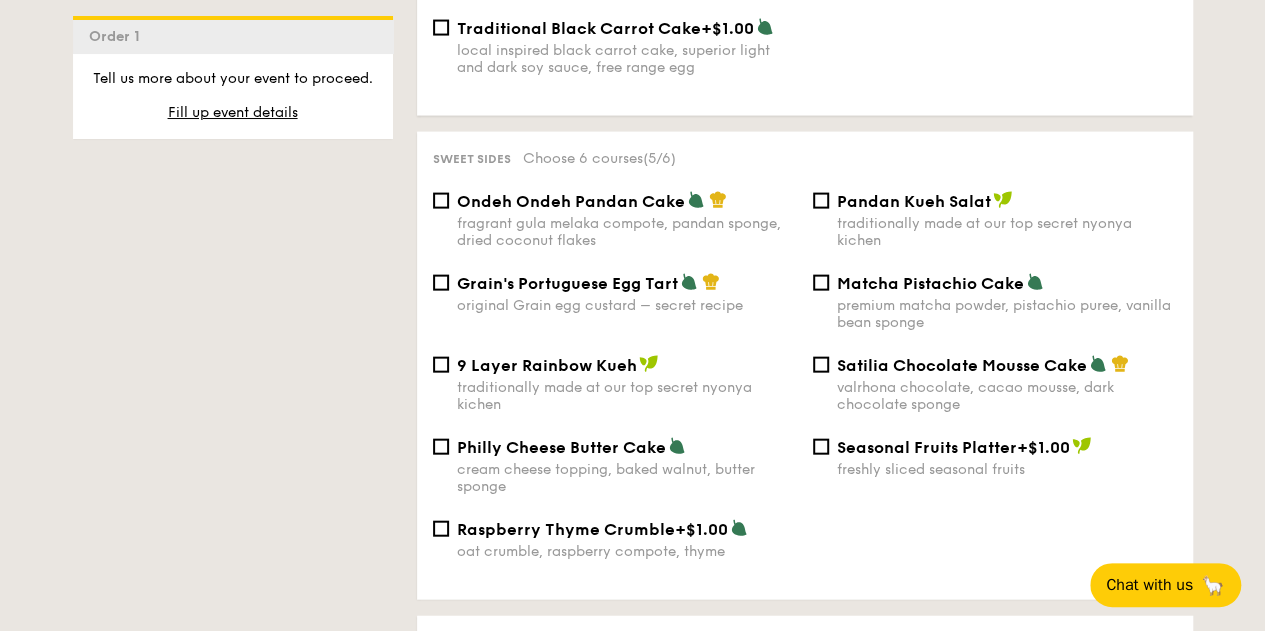 click on "fragrant gula melaka compote, pandan sponge, dried coconut flakes" at bounding box center [627, 232] 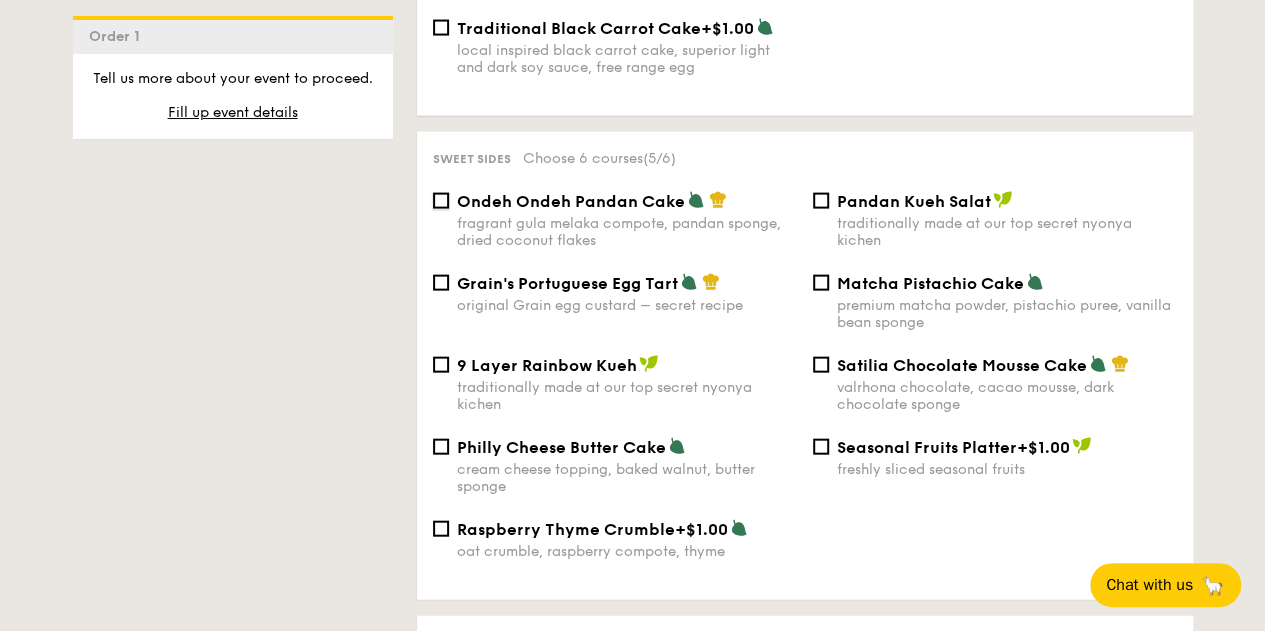 click on "Ondeh Ondeh Pandan Cake fragrant gula melaka compote, pandan sponge, dried coconut flakes" at bounding box center [441, 201] 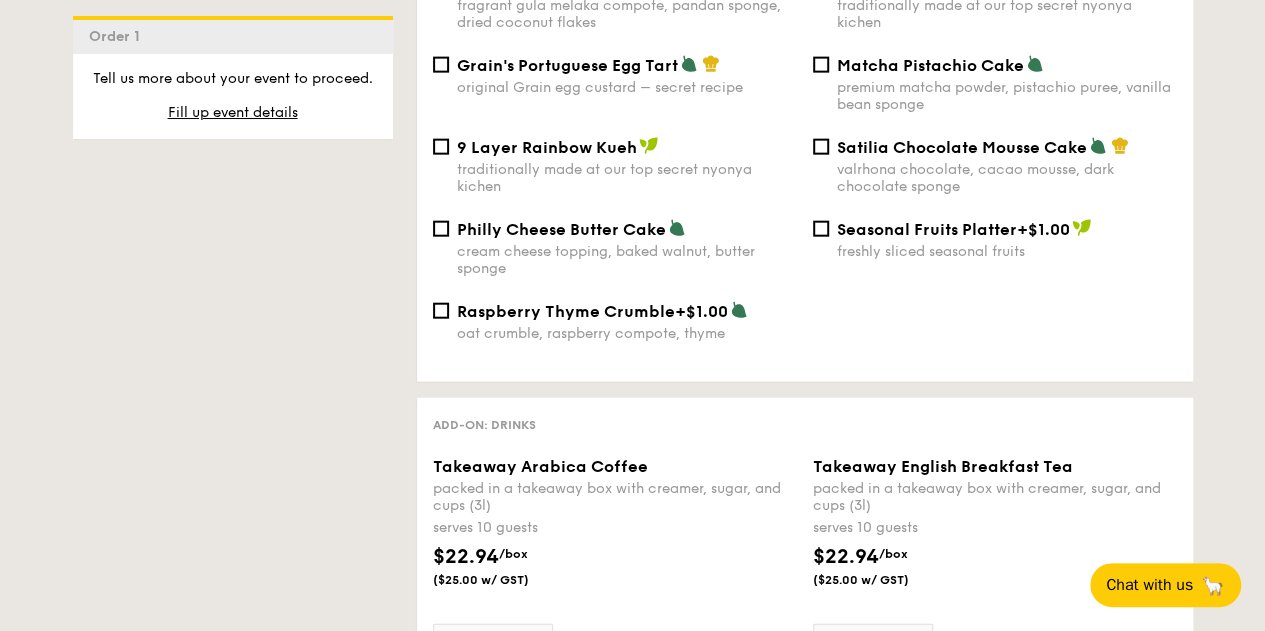 scroll, scrollTop: 2600, scrollLeft: 0, axis: vertical 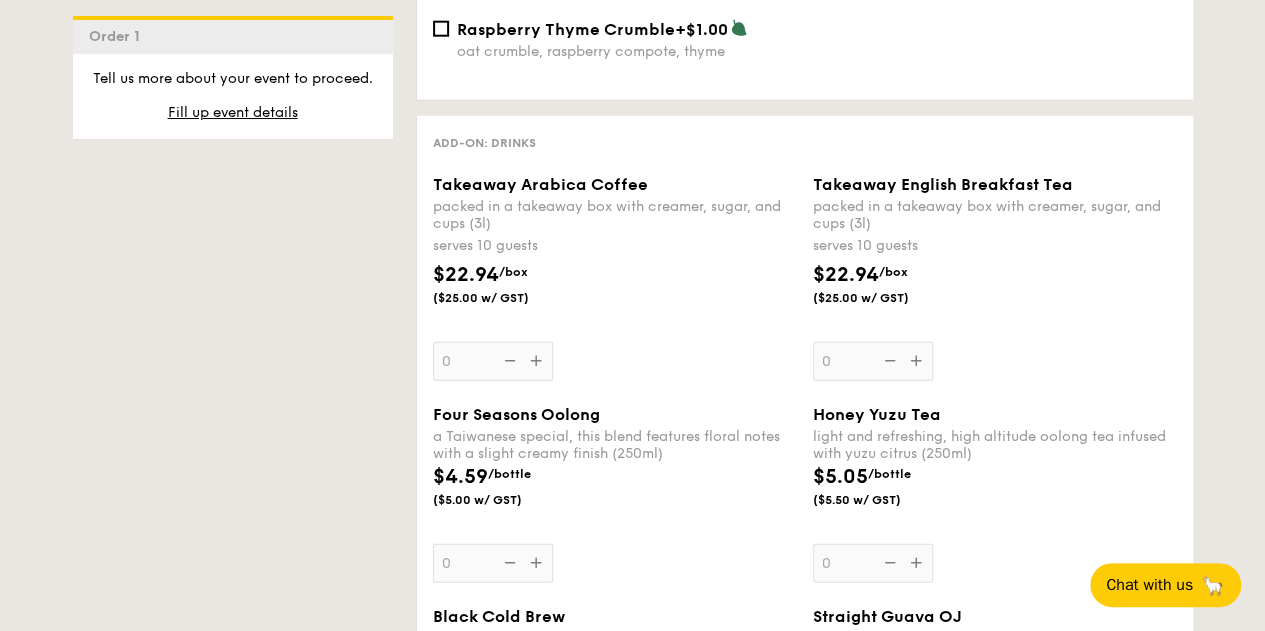 click on "Takeaway Arabica Coffee packed in a takeaway box with creamer, sugar, and cups (3l)
serves 10 guests
$22.94
/box
($25.00 w/ GST)
0" at bounding box center [615, 278] 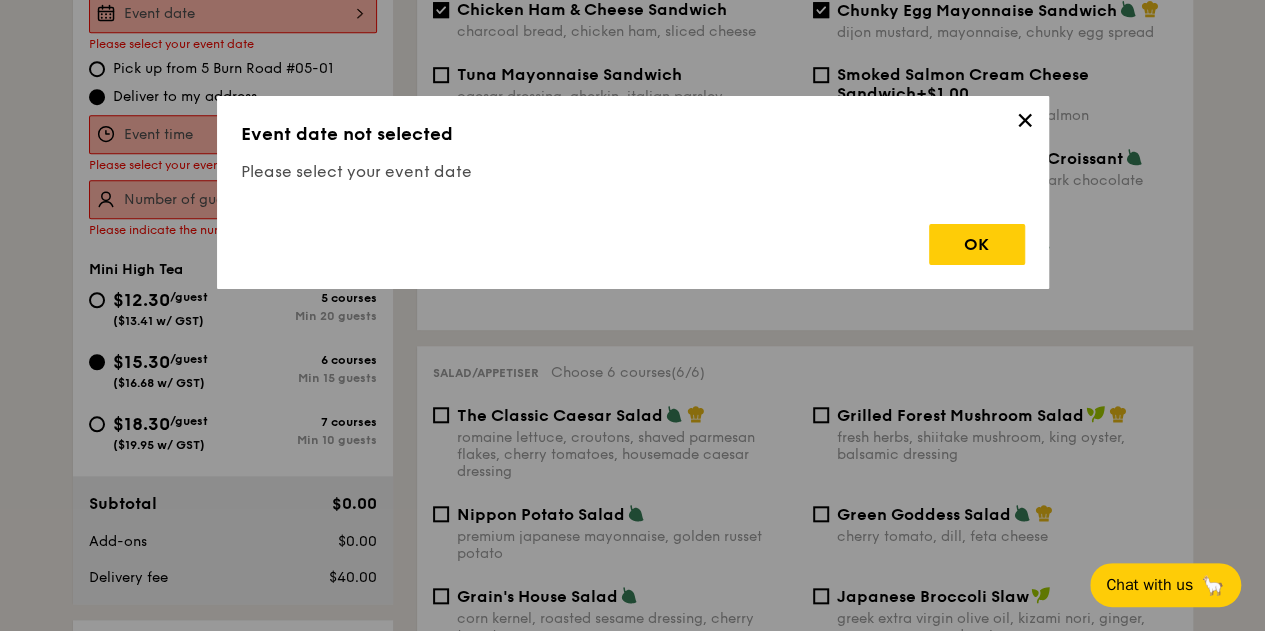 scroll, scrollTop: 590, scrollLeft: 0, axis: vertical 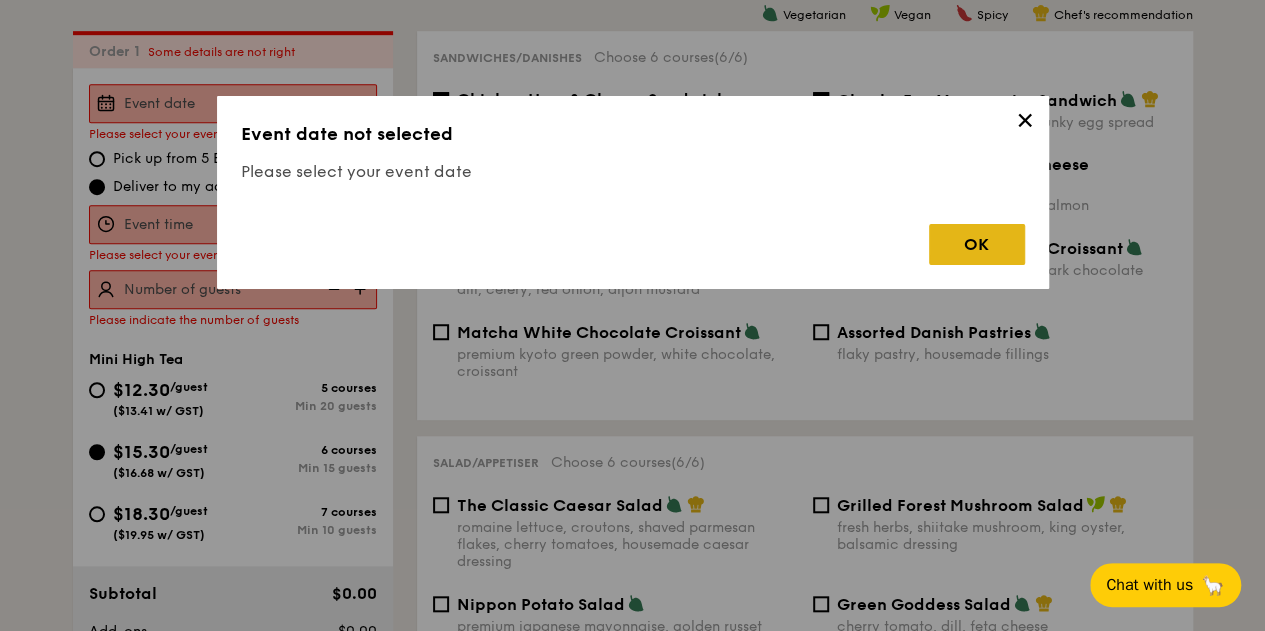 click on "OK" at bounding box center [977, 244] 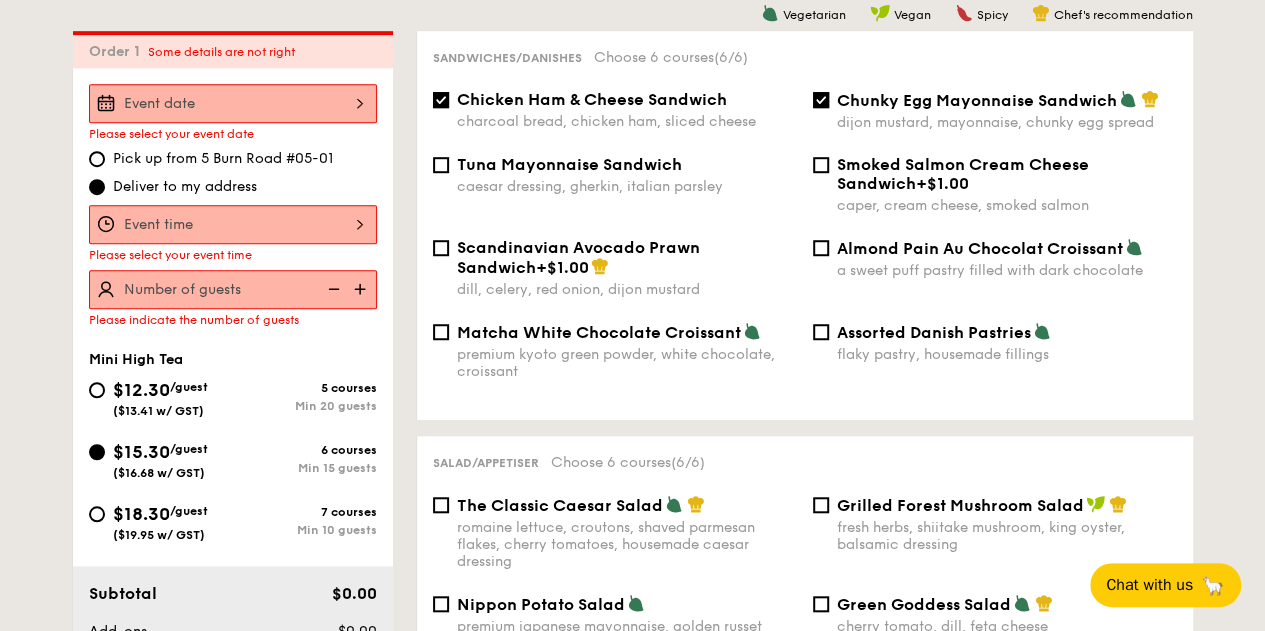 click on "[YEAR] [MONTH] [DAY] [MONTH] [YEAR]   Mon Tue Wed Thu Fri Sat Sun   1 2 3 4 5 6 7 8 9 10 11 12 13 14 15 16 17 18 19 20 21 22 23 24 25 26 27 28 29 30 31     Cancel   OK" at bounding box center (233, 103) 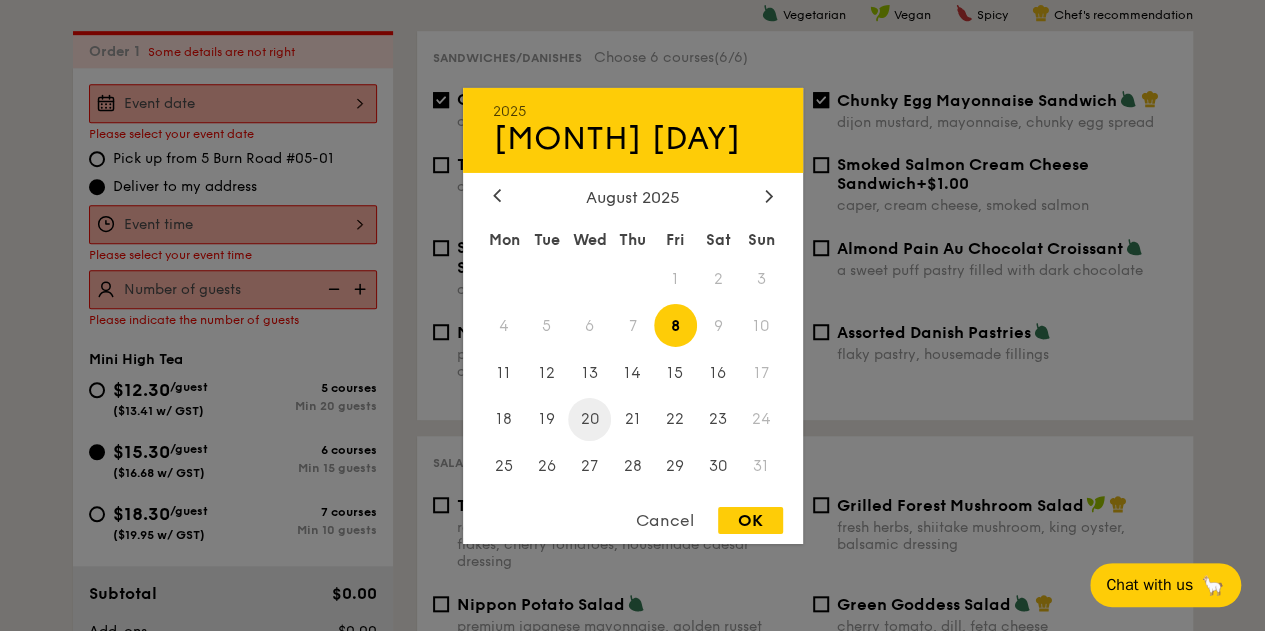 click on "20" at bounding box center (589, 419) 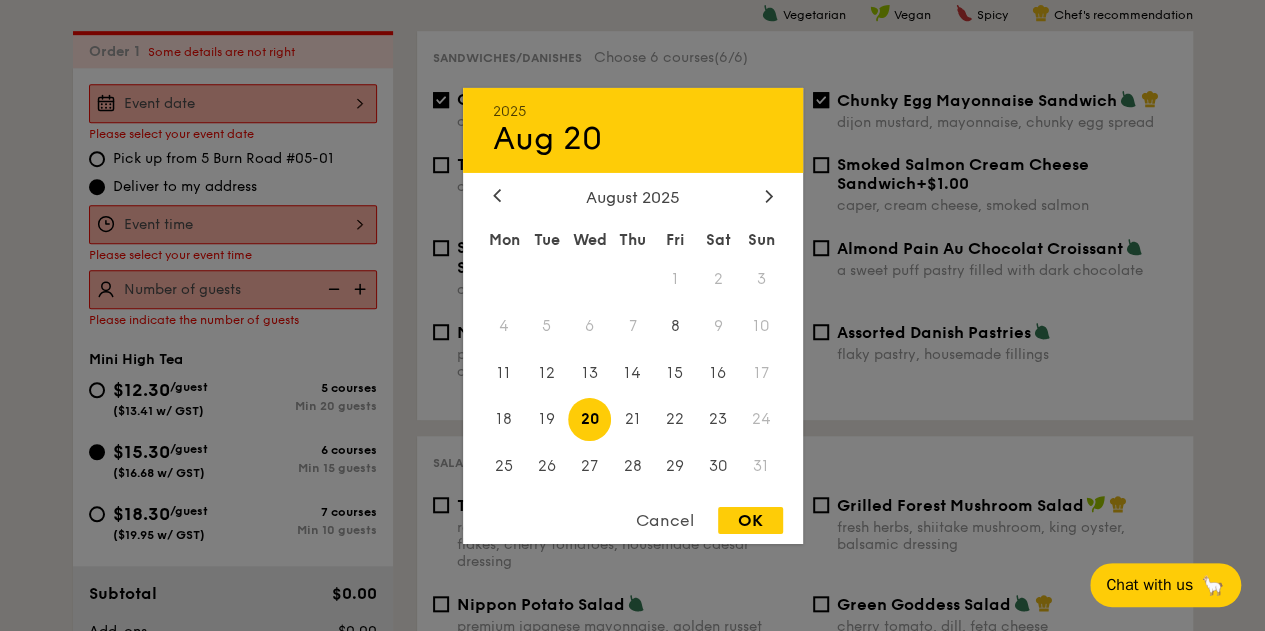 click on "OK" at bounding box center (750, 520) 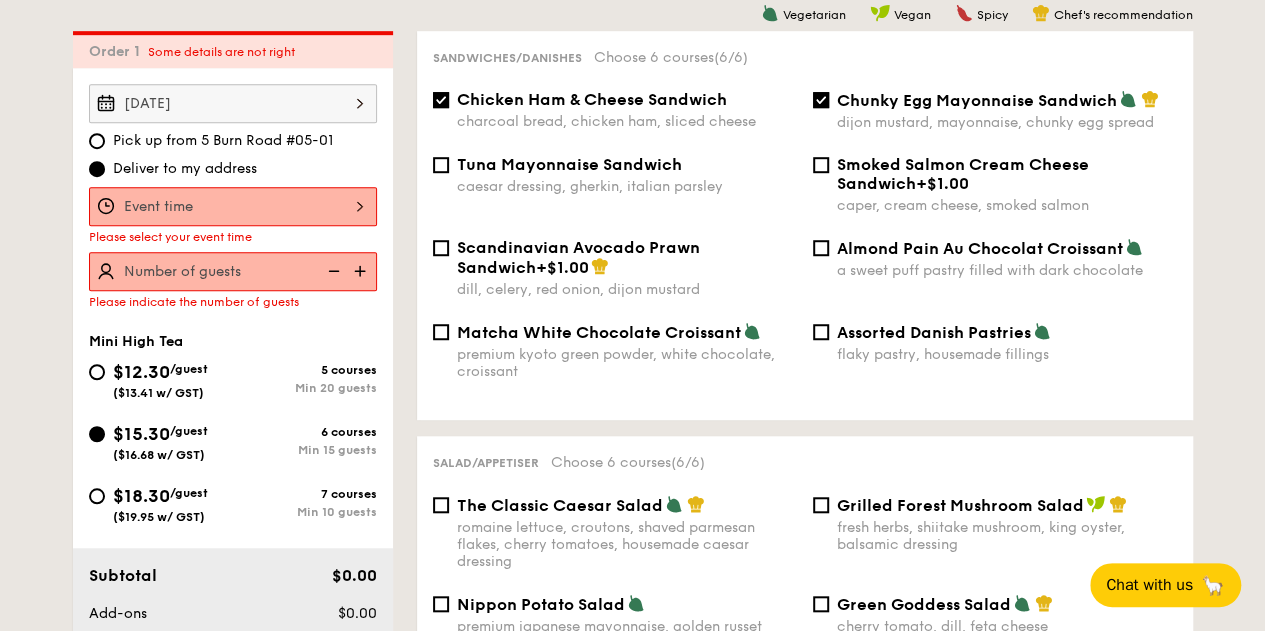 click on "Pick up from 5 Burn Road #05-01" at bounding box center [223, 141] 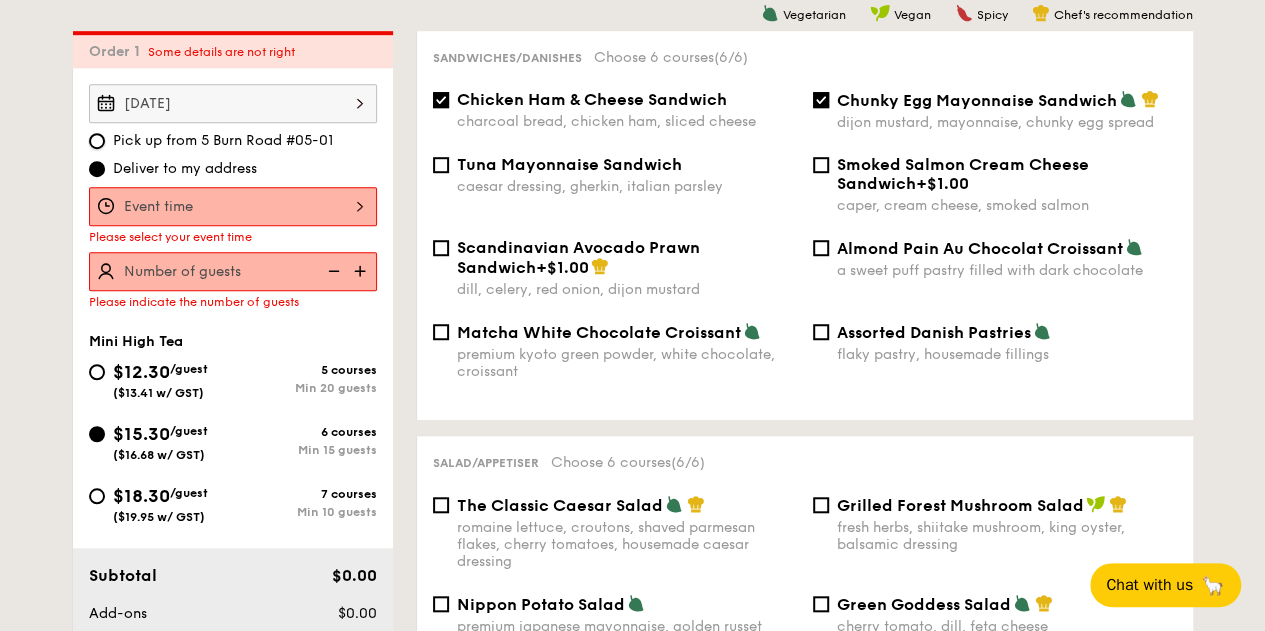 click on "Pick up from 5 Burn Road #05-01" at bounding box center [97, 141] 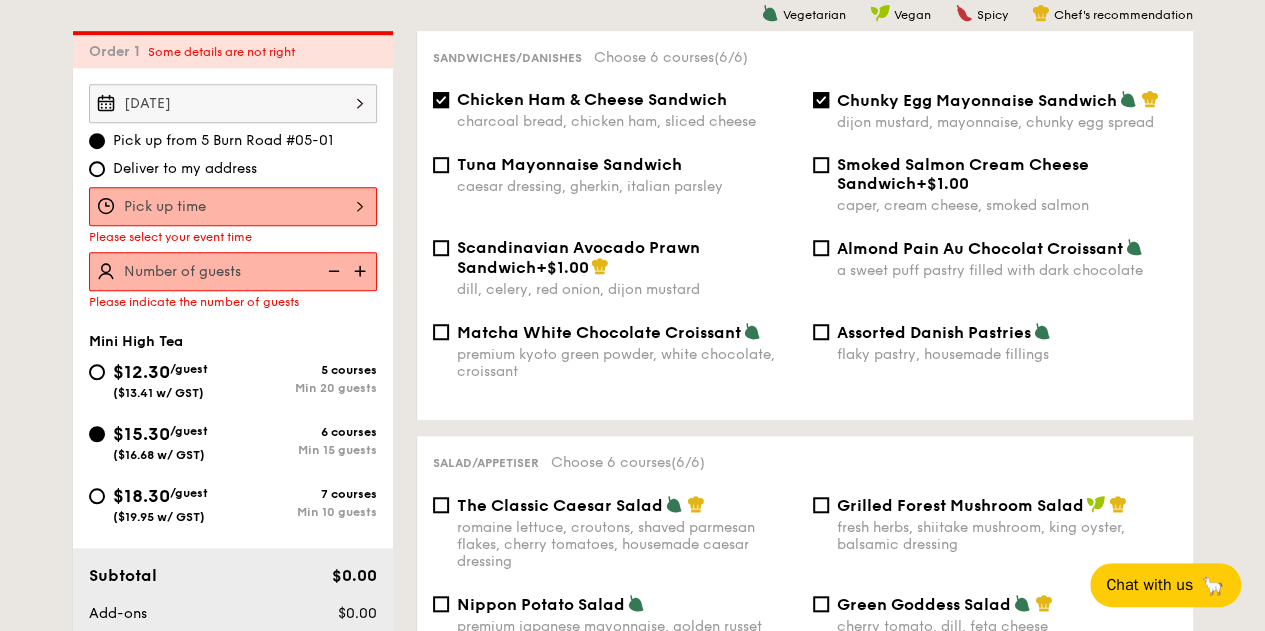 click at bounding box center (233, 206) 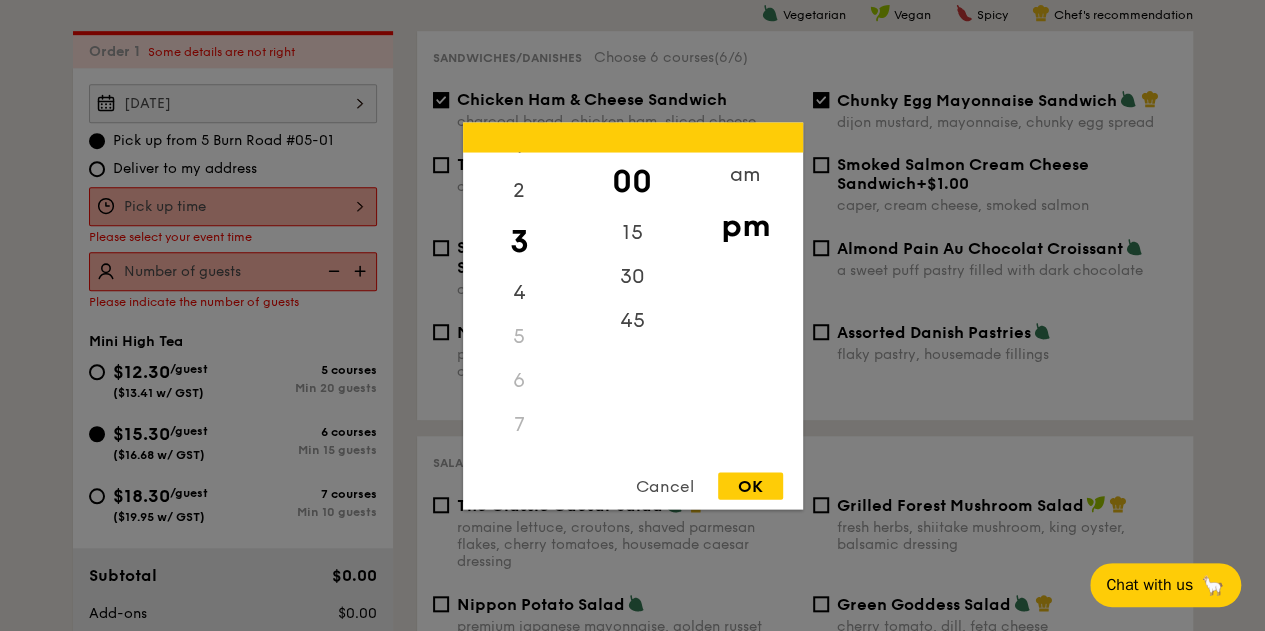 scroll, scrollTop: 0, scrollLeft: 0, axis: both 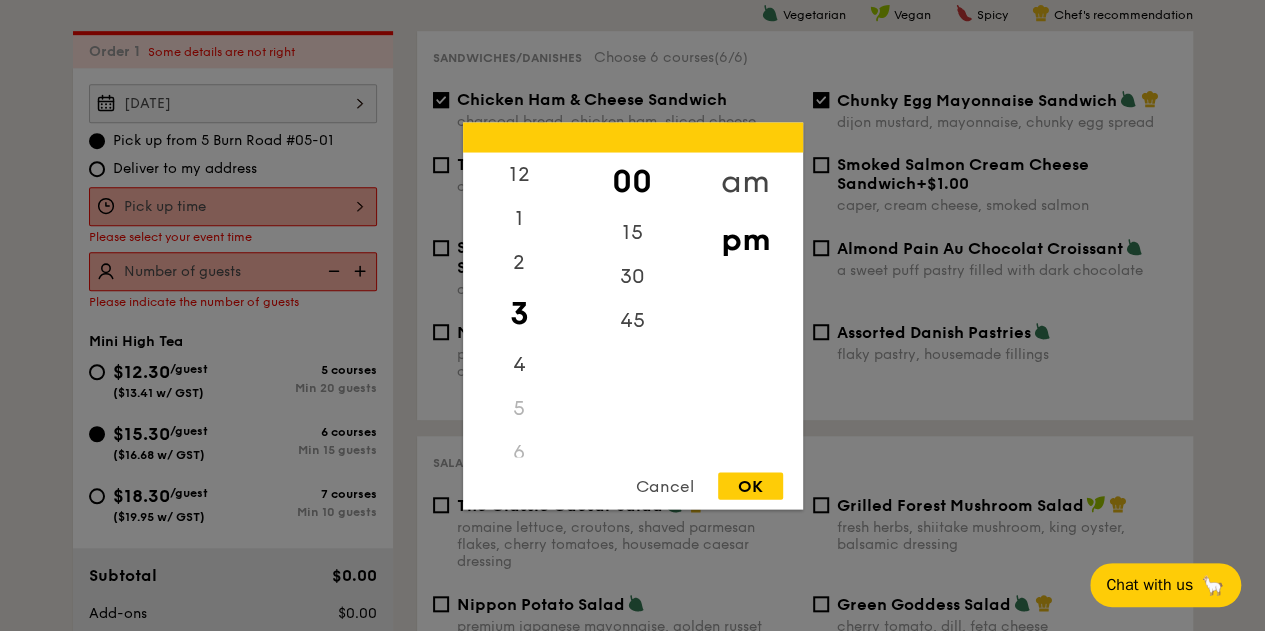 click on "am" at bounding box center (745, 181) 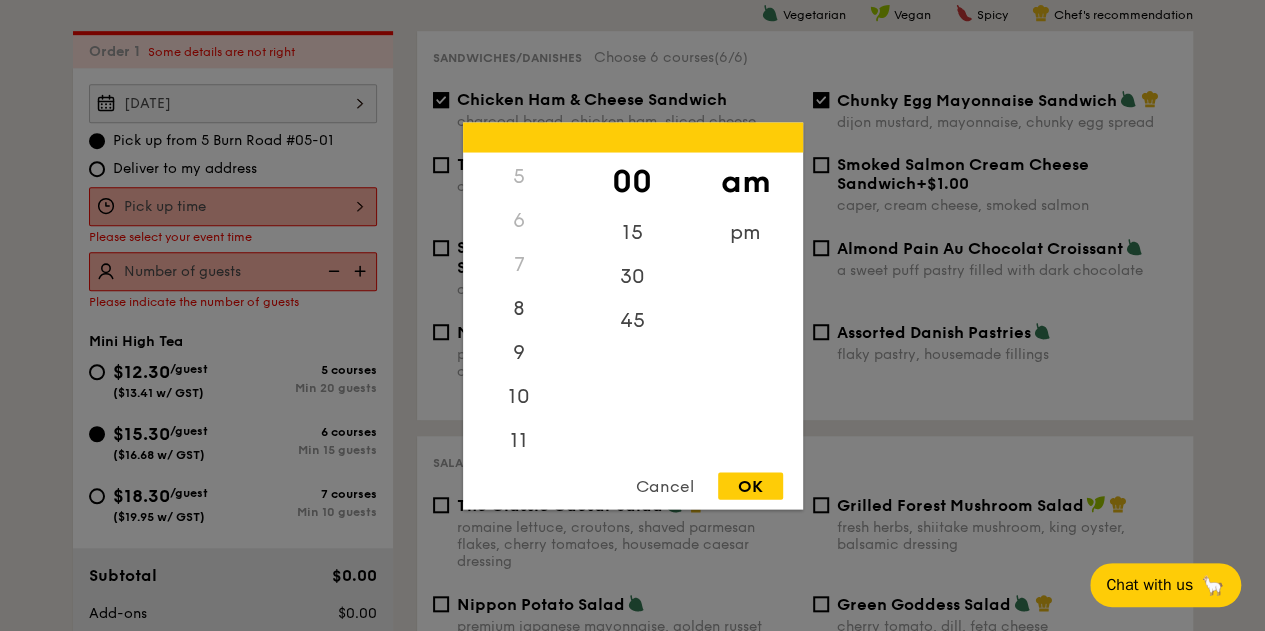 scroll, scrollTop: 222, scrollLeft: 0, axis: vertical 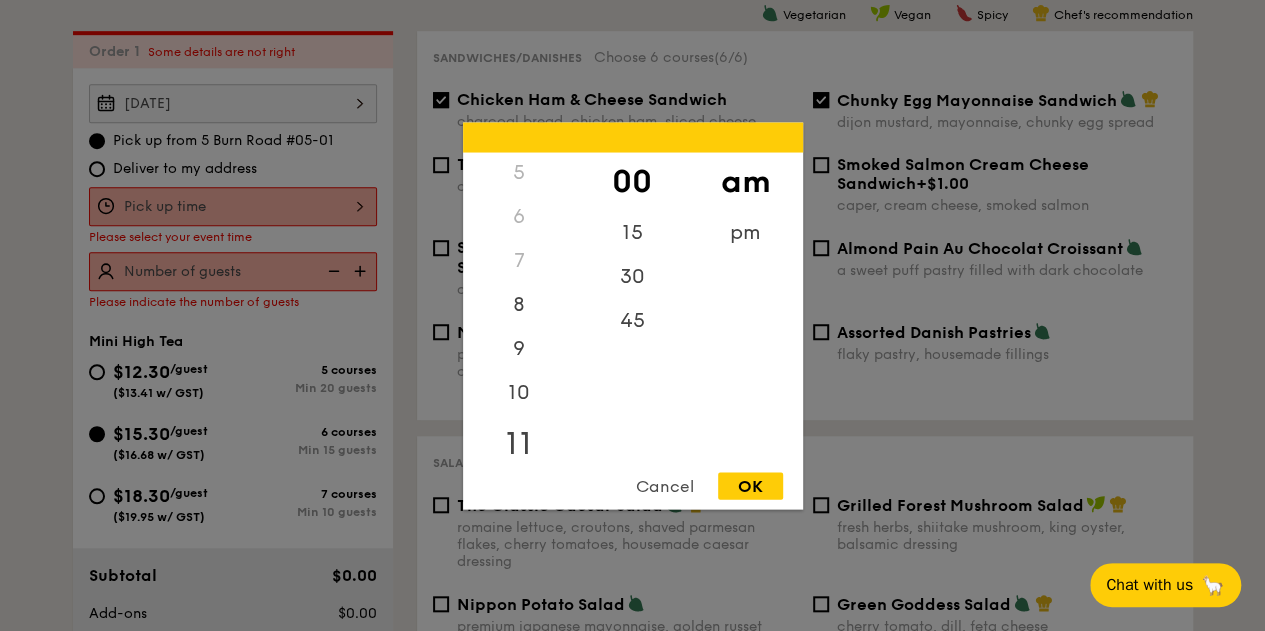 click on "11" at bounding box center (519, 443) 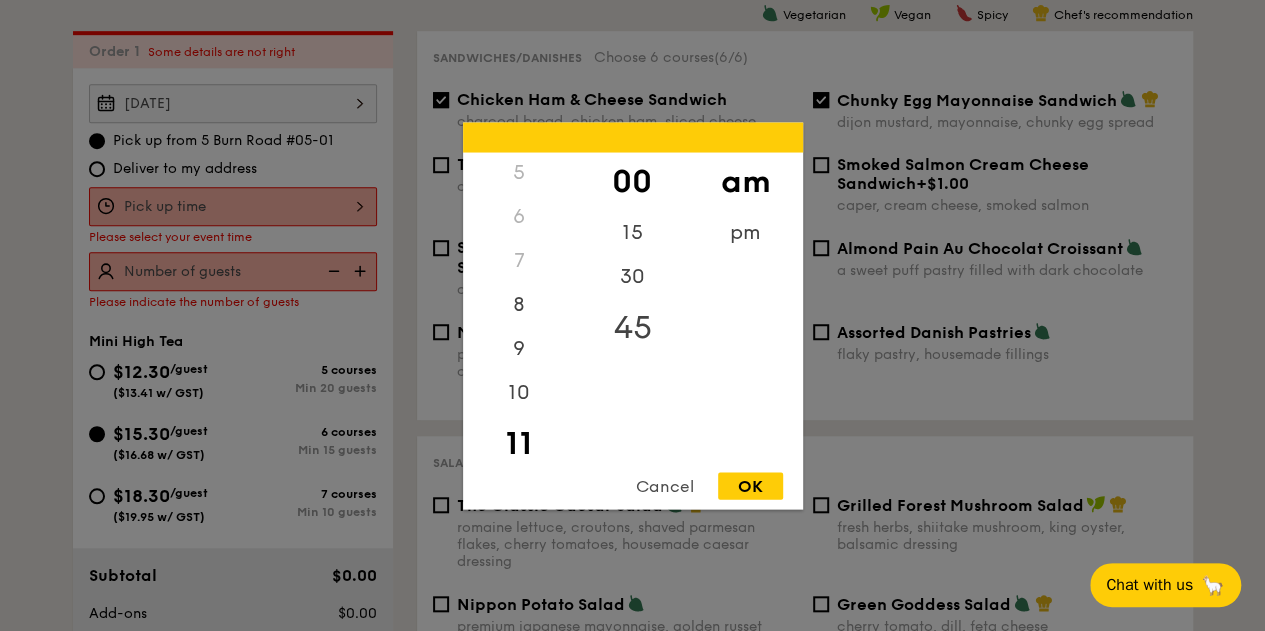click on "45" at bounding box center (632, 327) 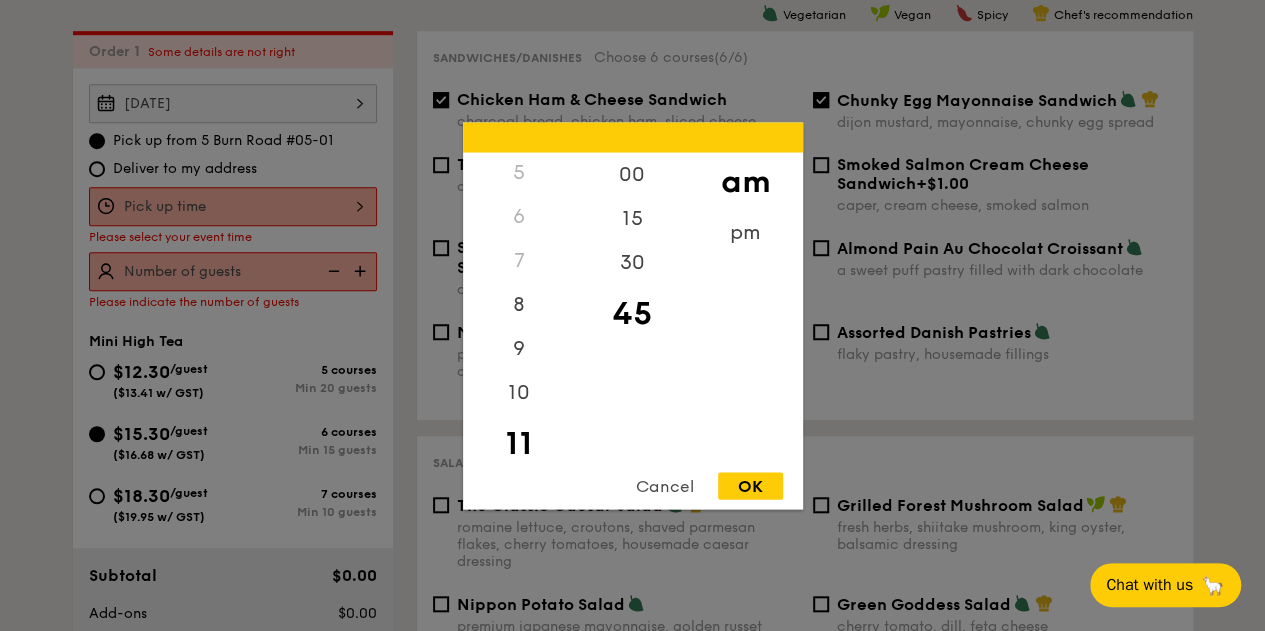 click on "OK" at bounding box center (750, 485) 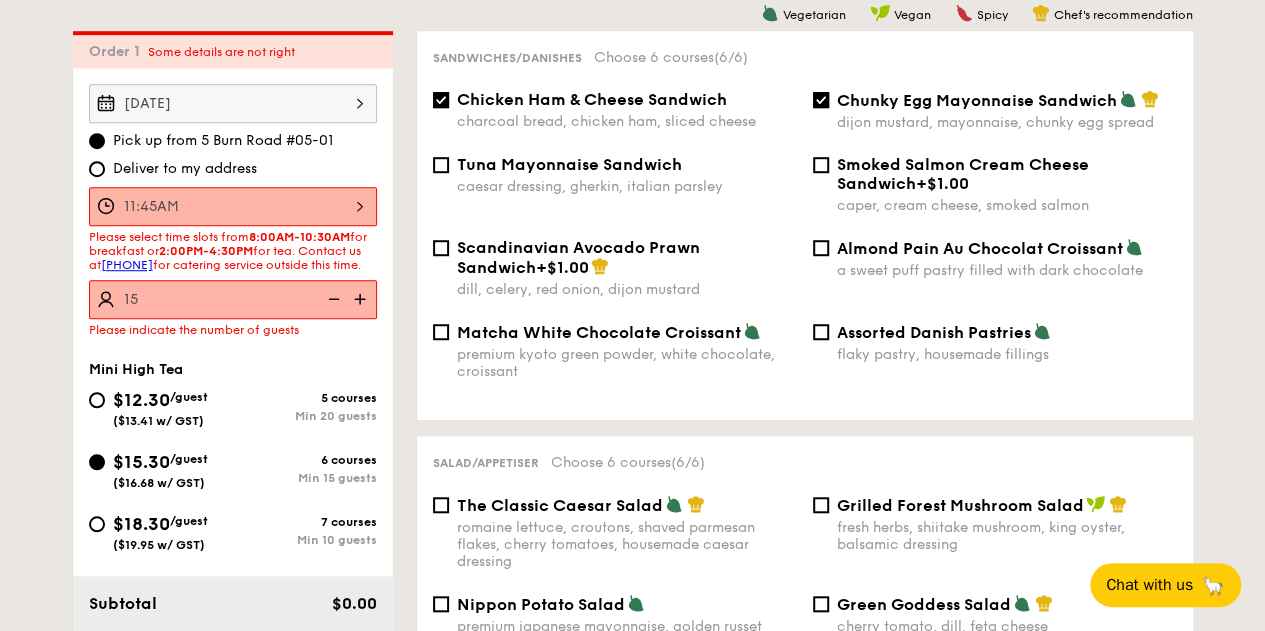 type on "15 guests" 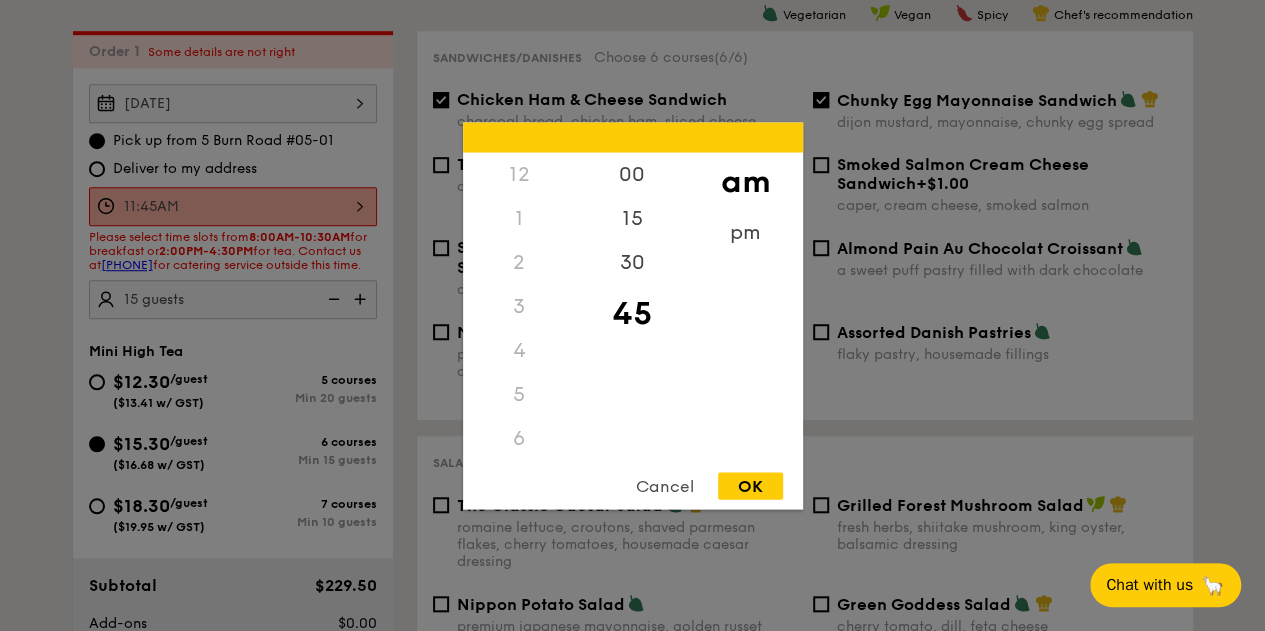 click on "[TIME]              12 1 2 3 4 5 6 7 8 9 10 11   00 15 30 45   am   pm   Cancel   OK" at bounding box center (233, 206) 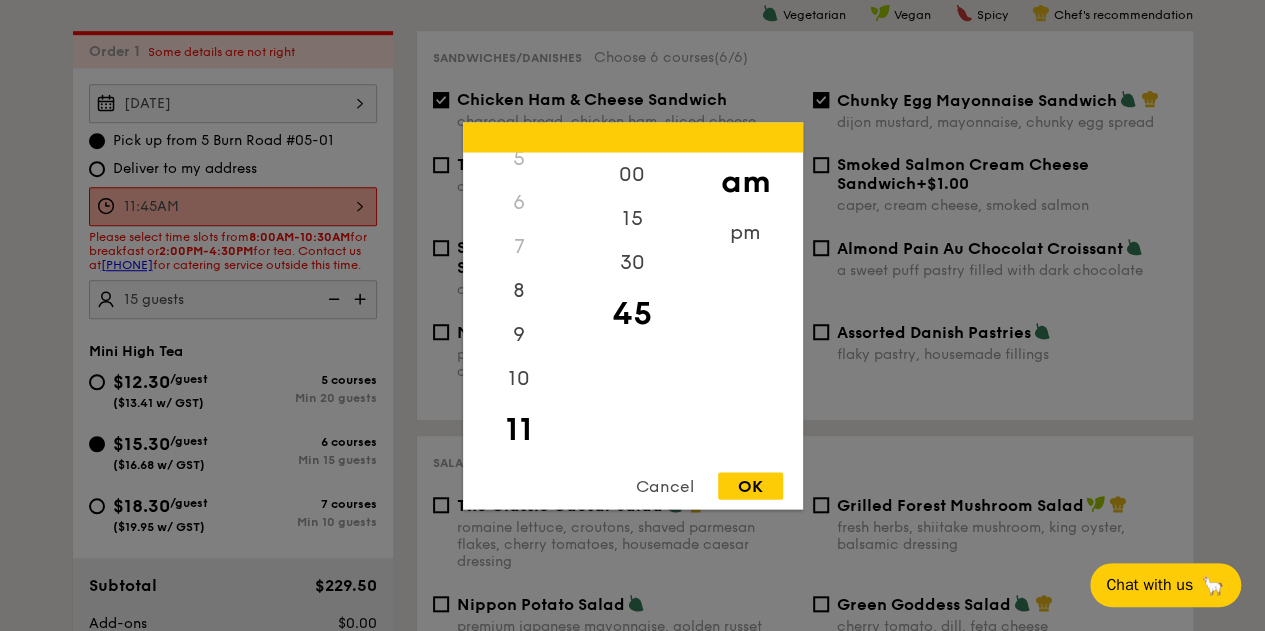 click on "Cancel" at bounding box center (665, 485) 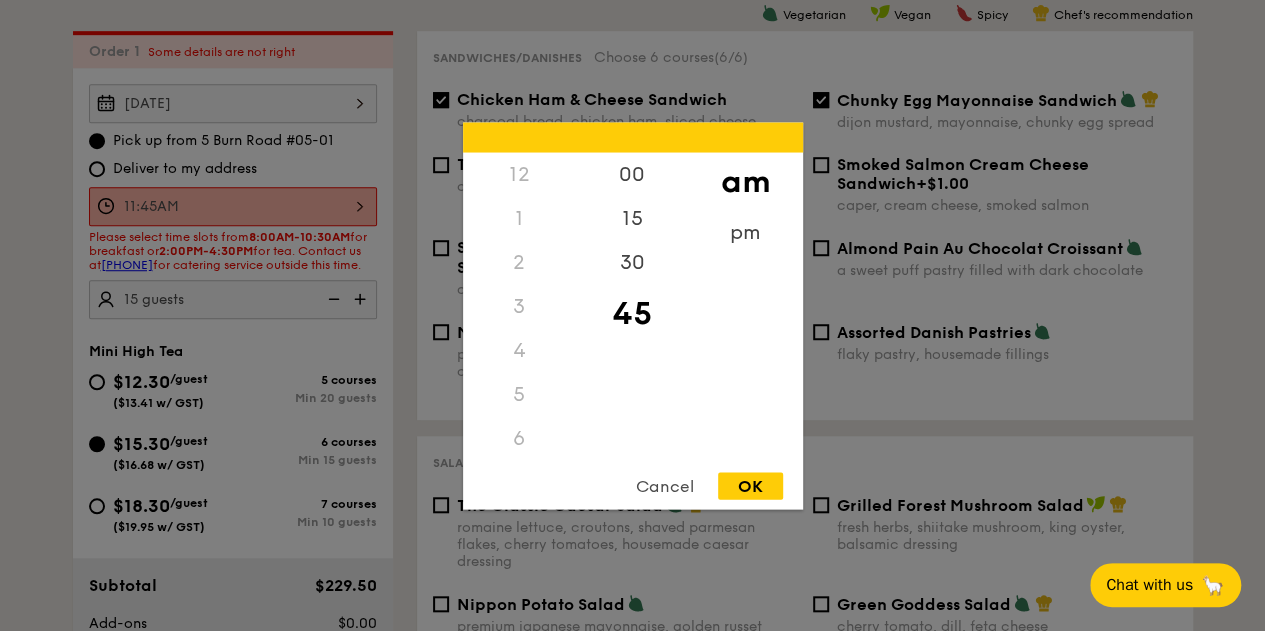click on "[TIME]              12 1 2 3 4 5 6 7 8 9 10 11   00 15 30 45   am   pm   Cancel   OK" at bounding box center (233, 206) 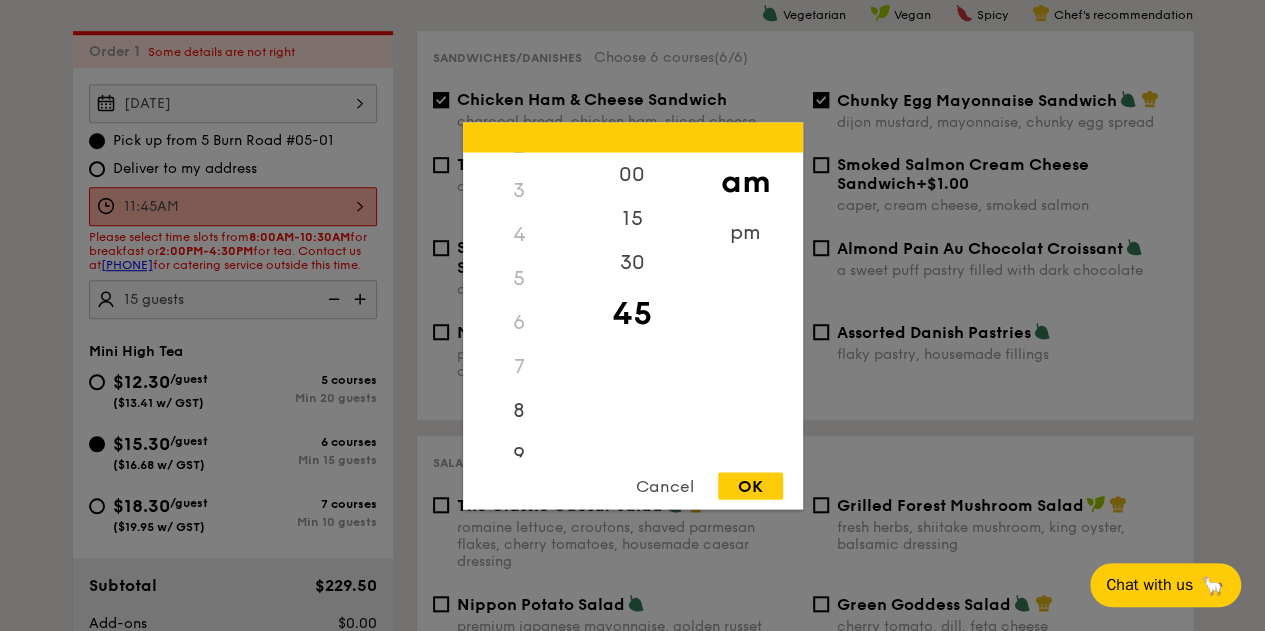 scroll, scrollTop: 0, scrollLeft: 0, axis: both 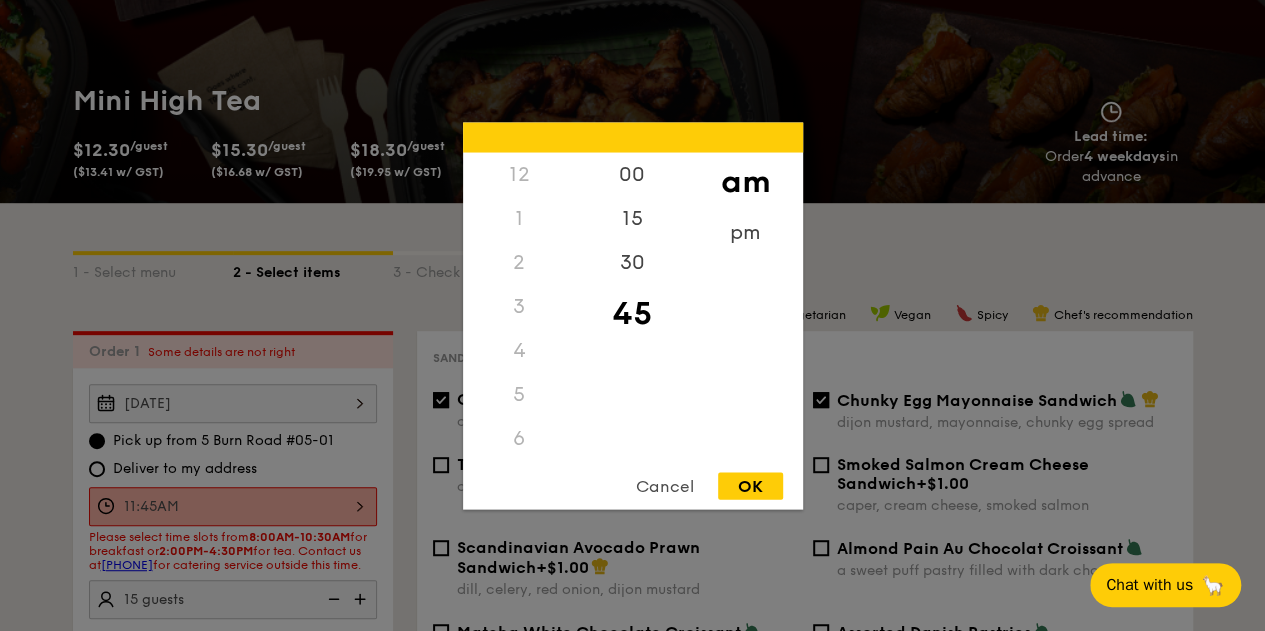 click on "12" at bounding box center [519, 174] 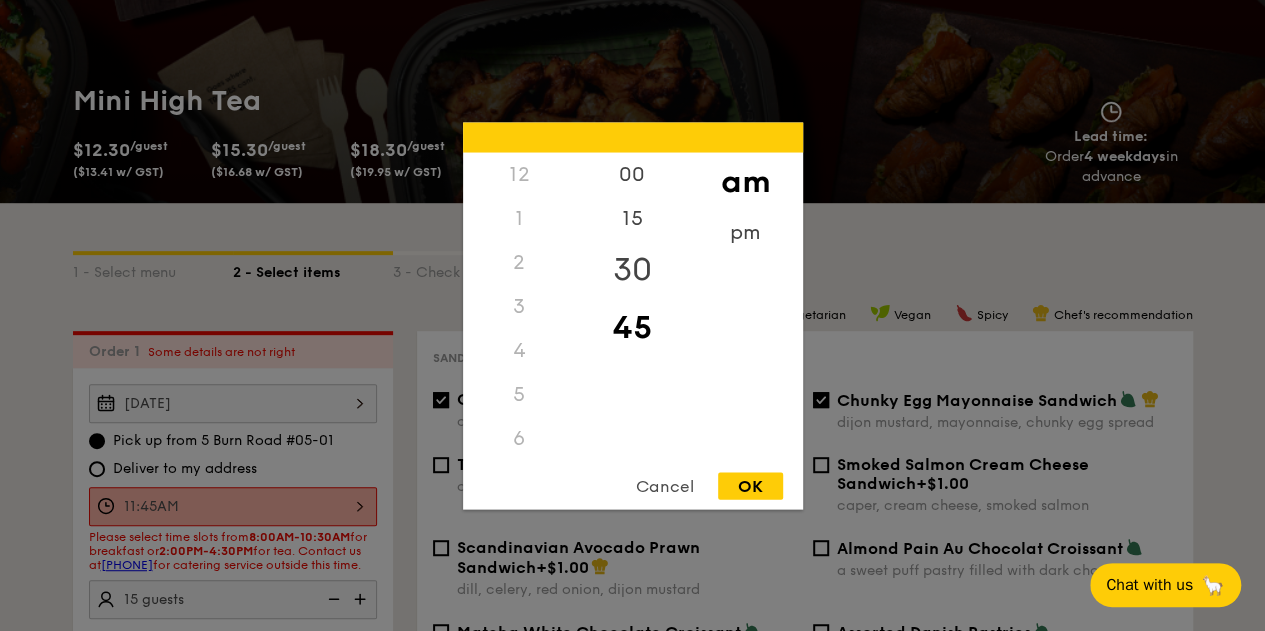 click on "30" at bounding box center [632, 269] 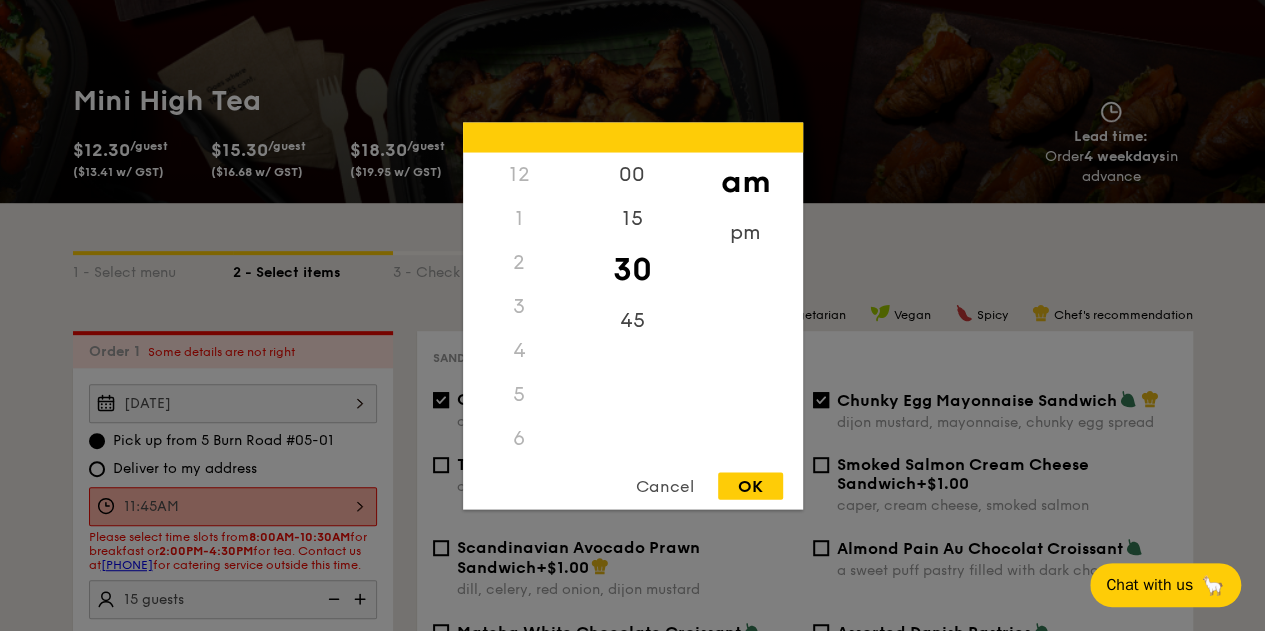 click on "Cancel" at bounding box center (665, 485) 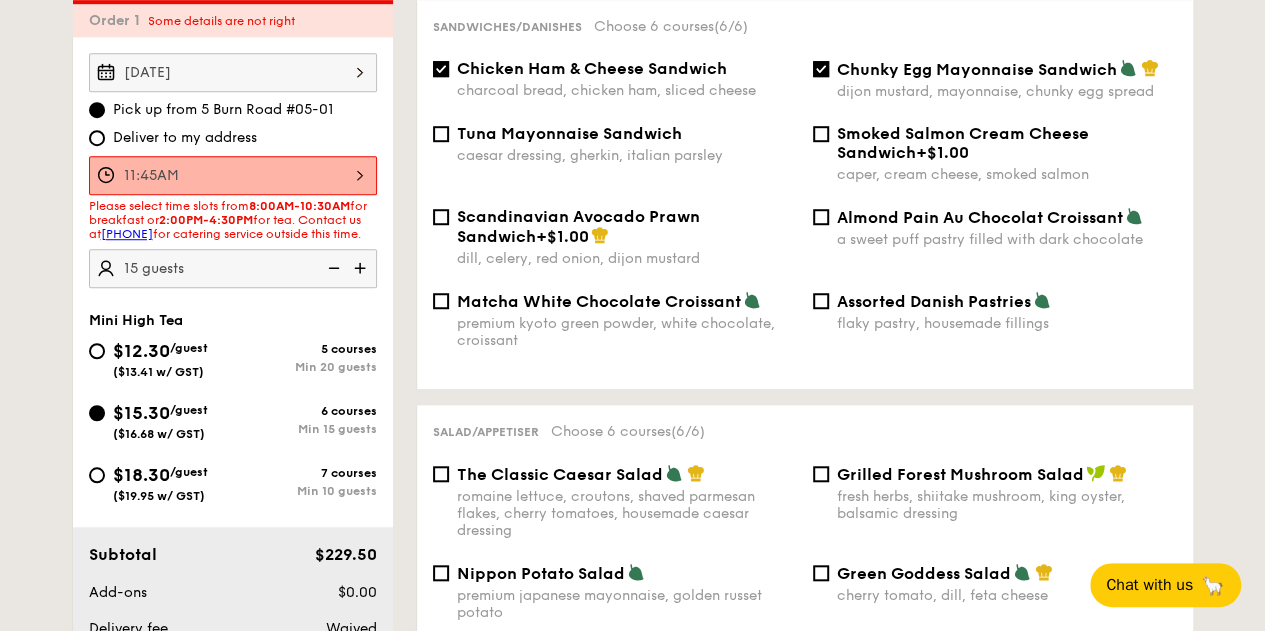 scroll, scrollTop: 590, scrollLeft: 0, axis: vertical 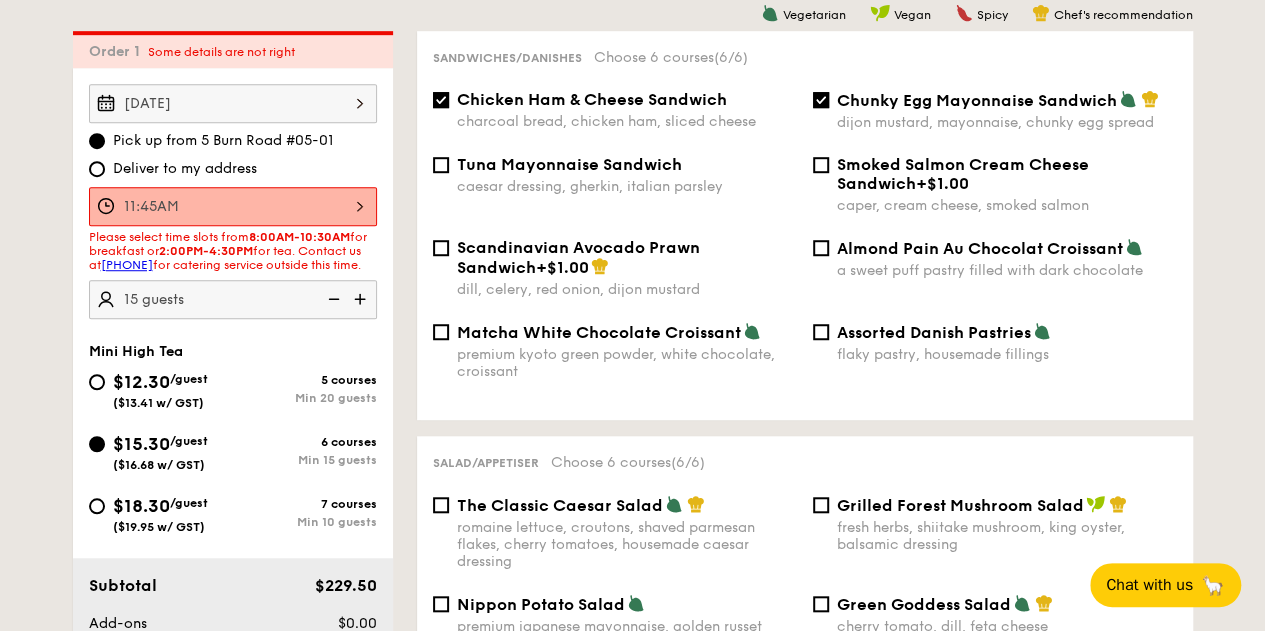 click on "Deliver to my address" at bounding box center (185, 169) 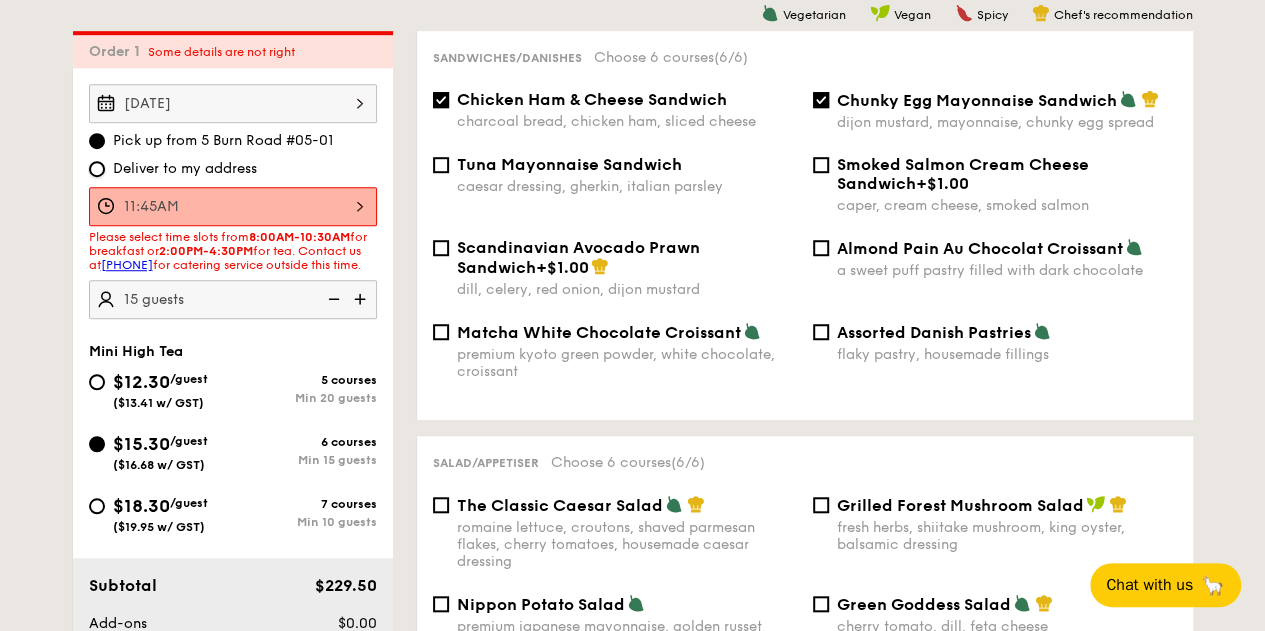 click on "Deliver to my address" at bounding box center [97, 169] 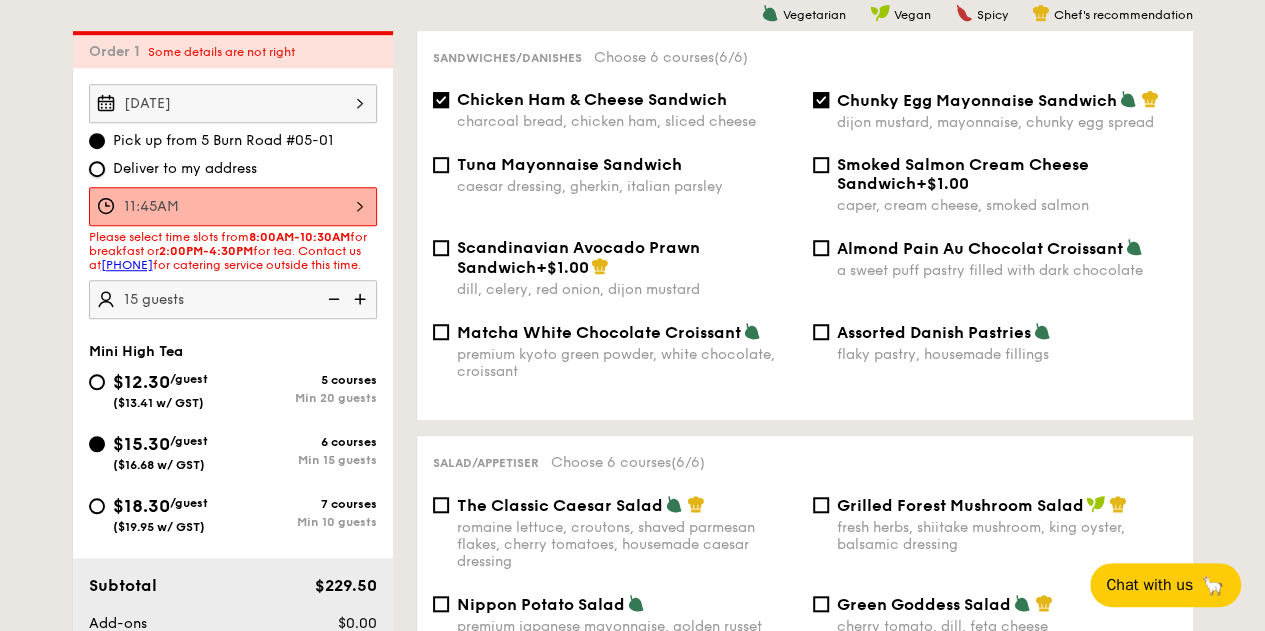 radio on "true" 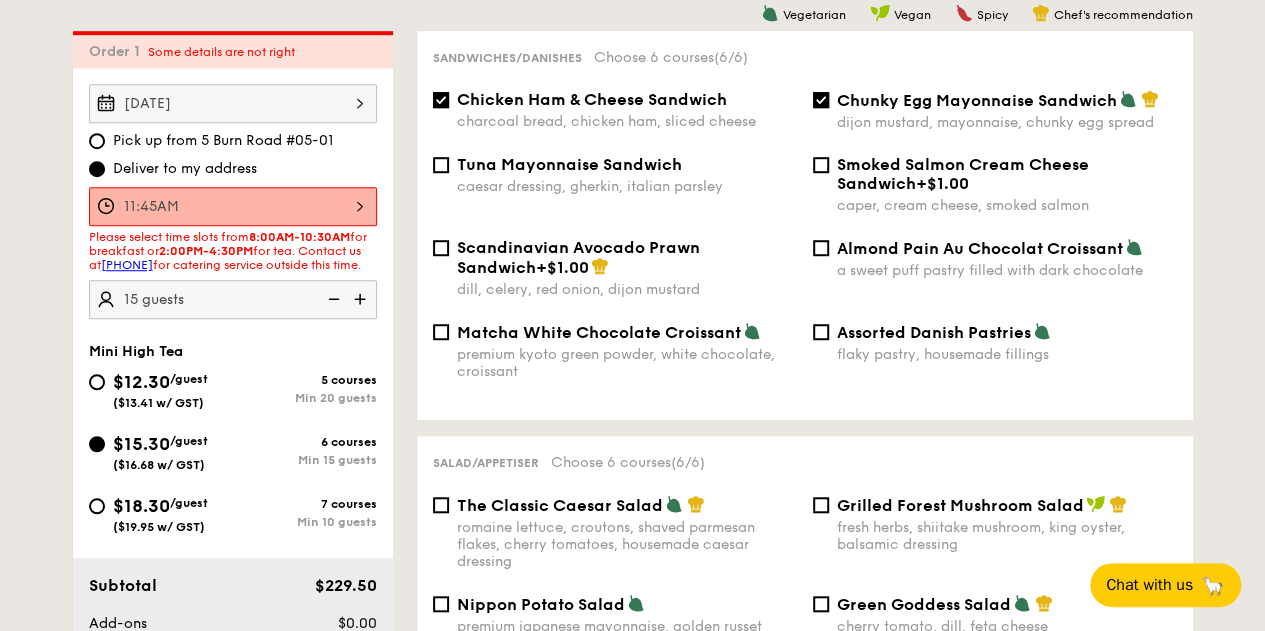 click on "11:45AM" at bounding box center (233, 206) 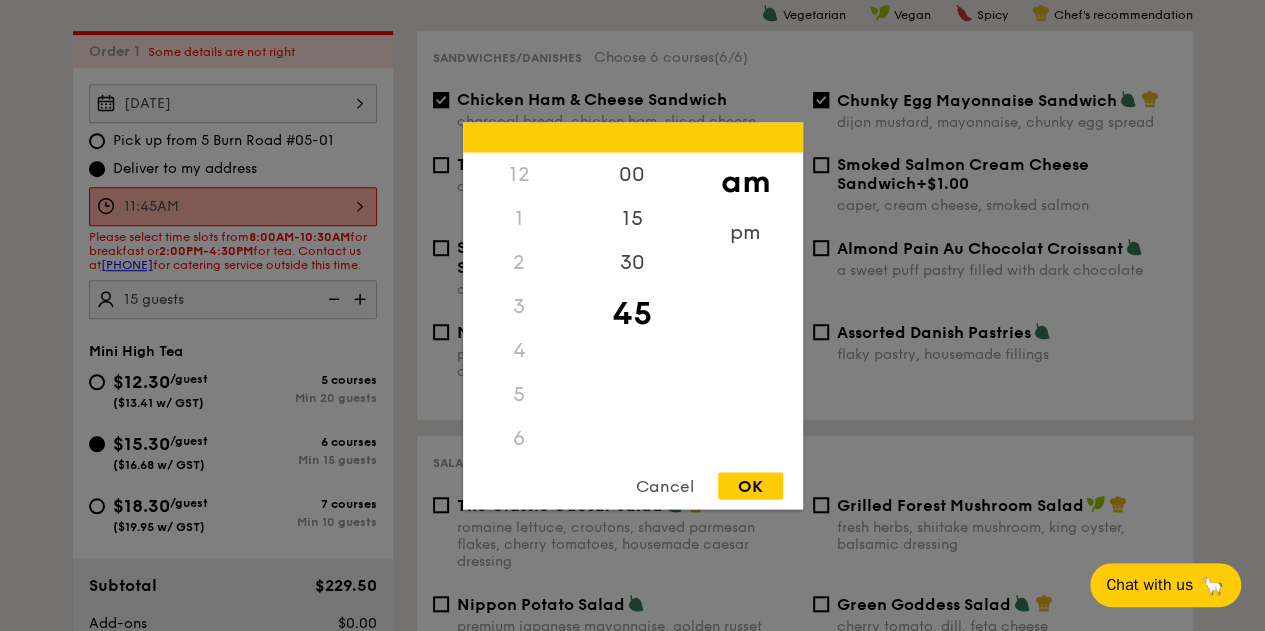 scroll, scrollTop: 236, scrollLeft: 0, axis: vertical 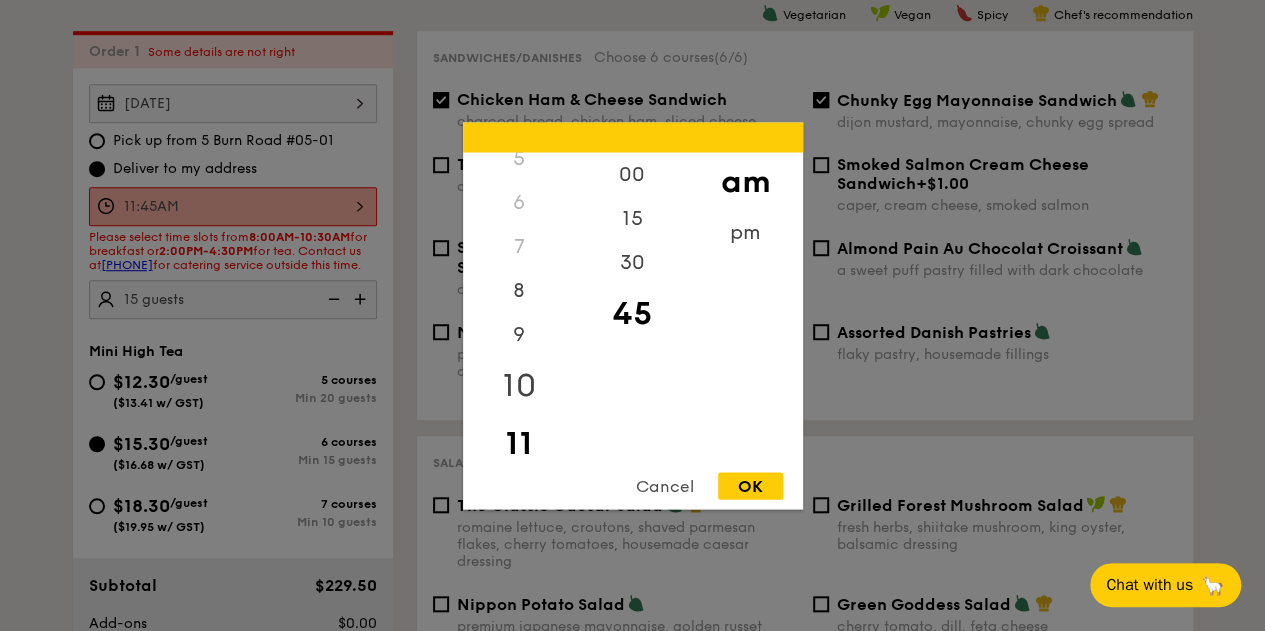 drag, startPoint x: 530, startPoint y: 393, endPoint x: 550, endPoint y: 368, distance: 32.01562 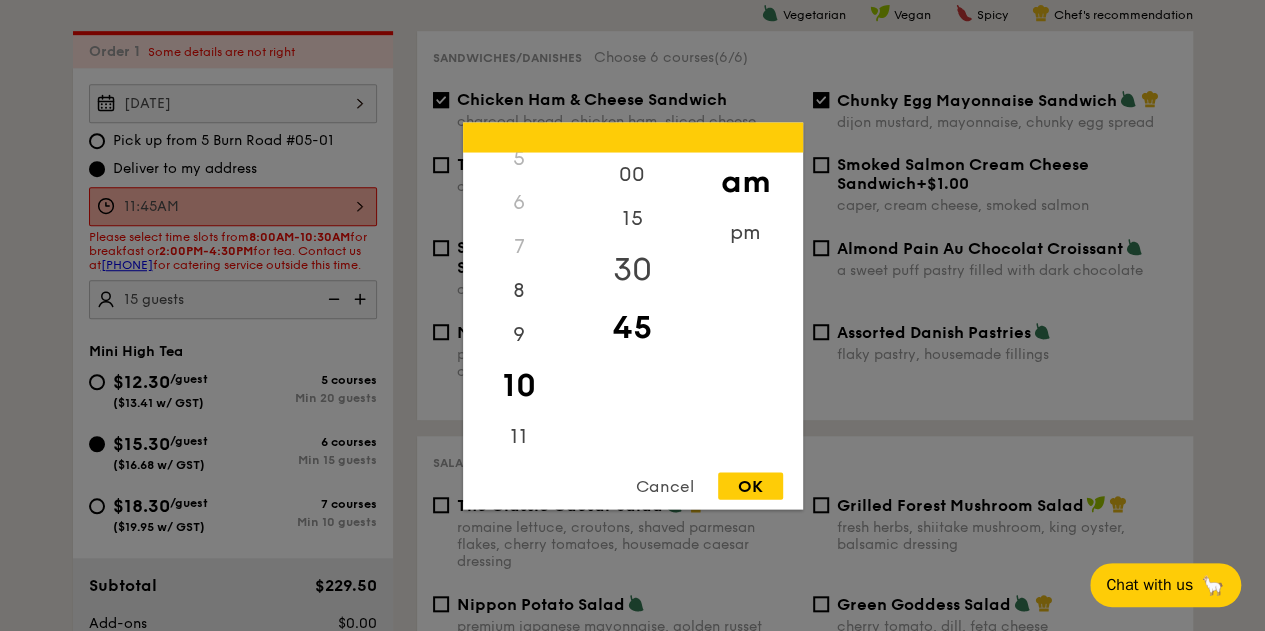 click on "30" at bounding box center (632, 269) 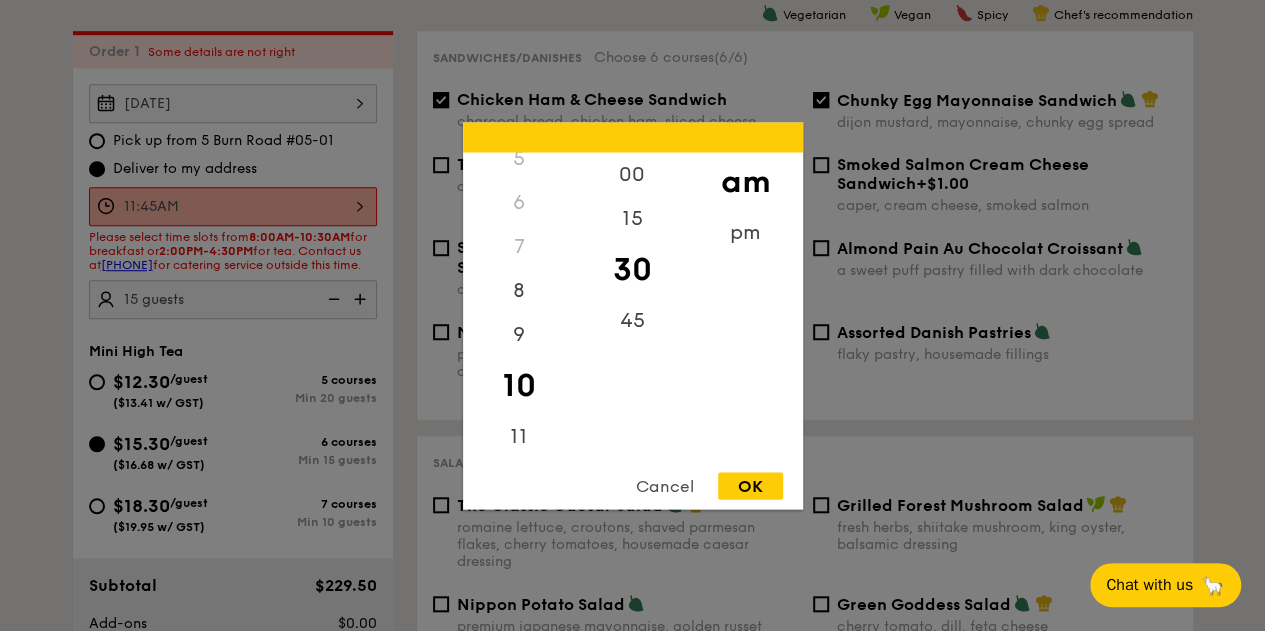 click on "OK" at bounding box center [750, 485] 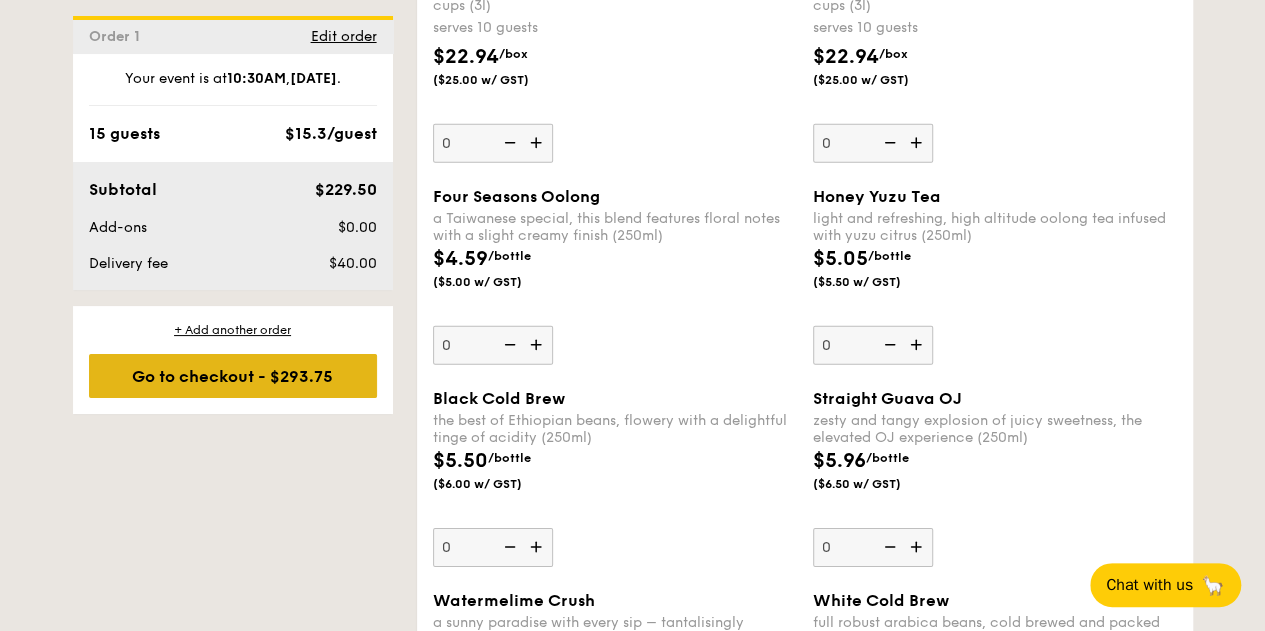 scroll, scrollTop: 2890, scrollLeft: 0, axis: vertical 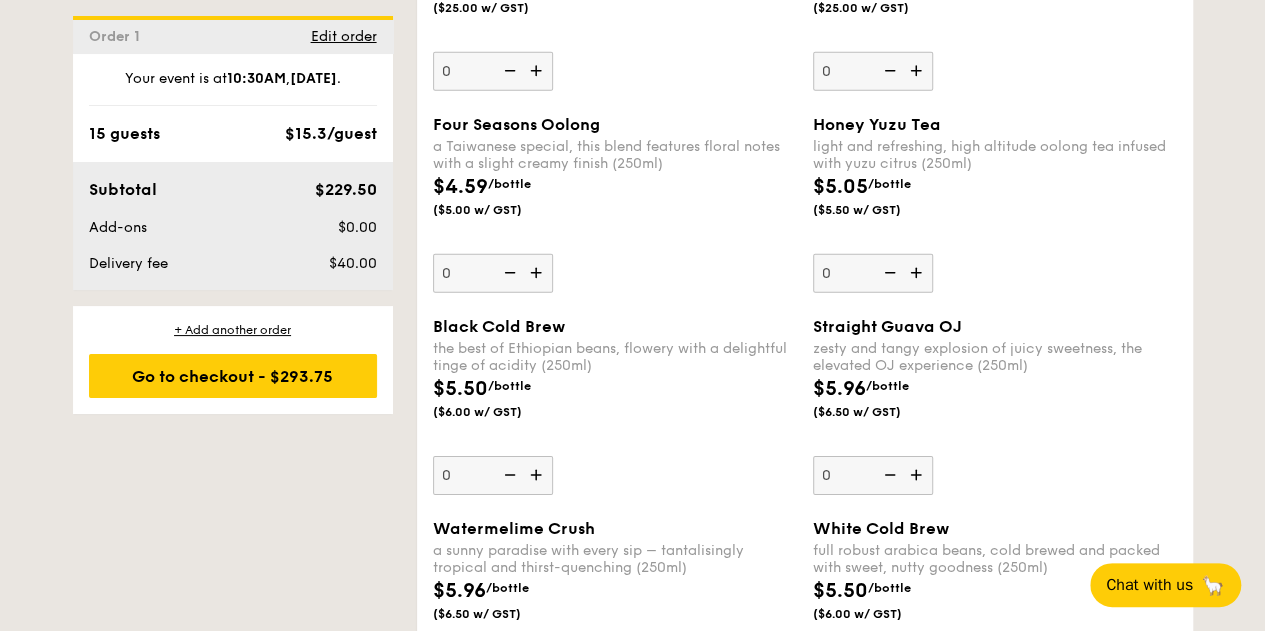 click at bounding box center [538, 71] 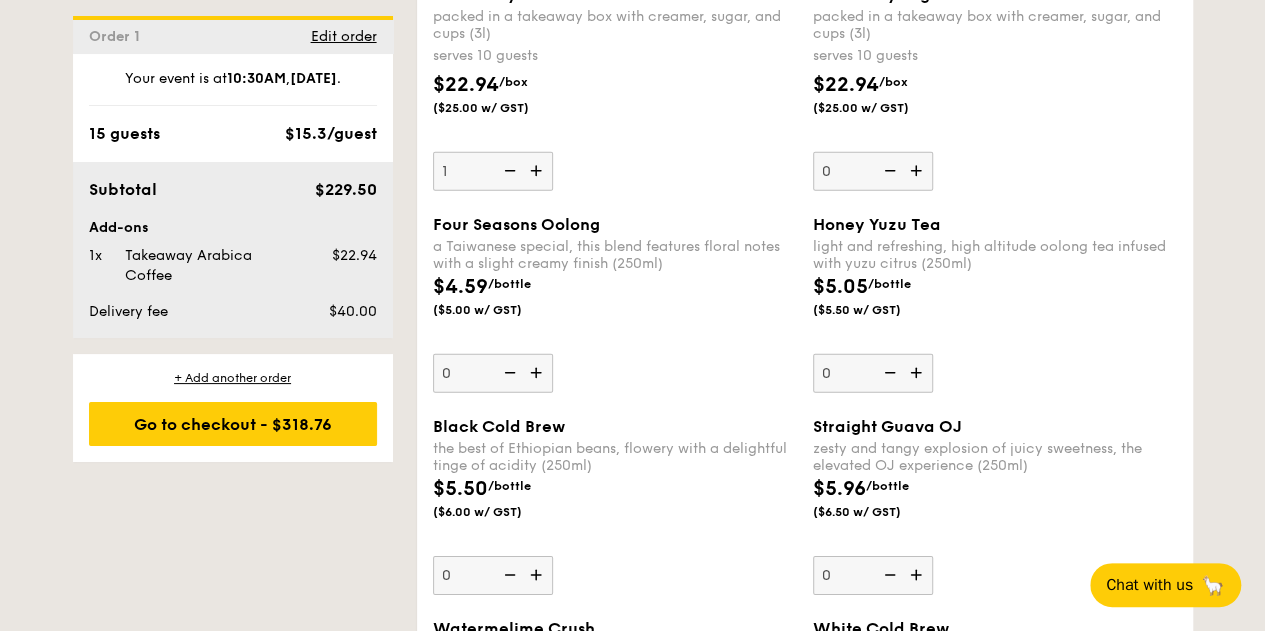 scroll, scrollTop: 2690, scrollLeft: 0, axis: vertical 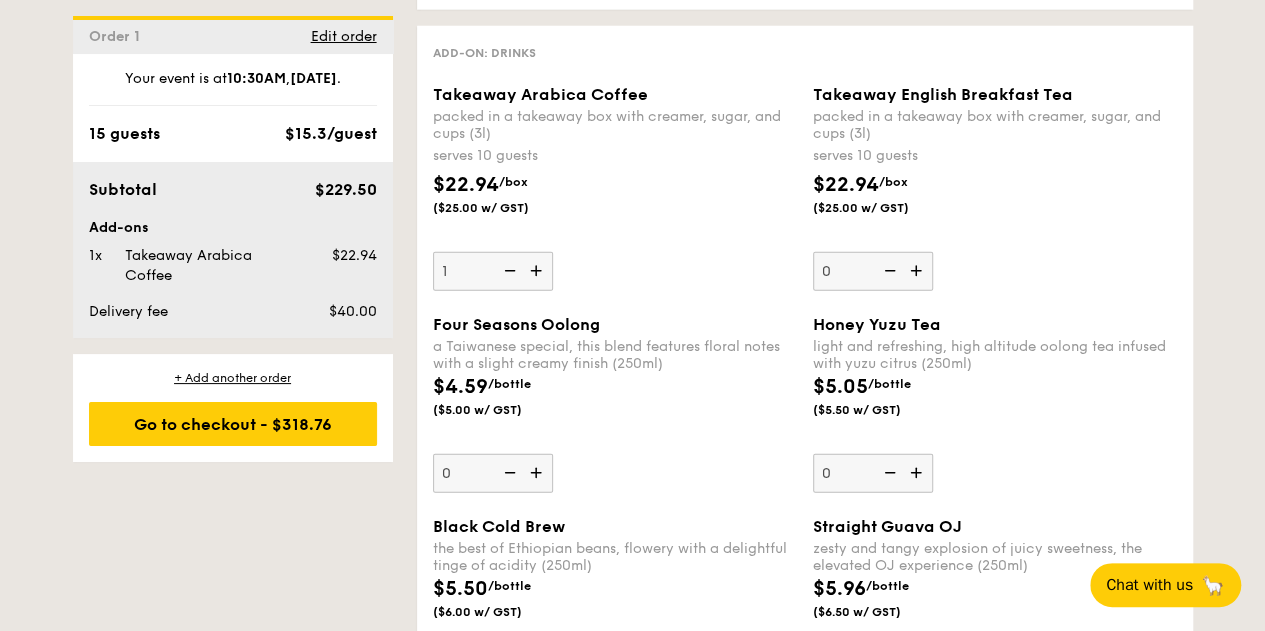 click at bounding box center [918, 271] 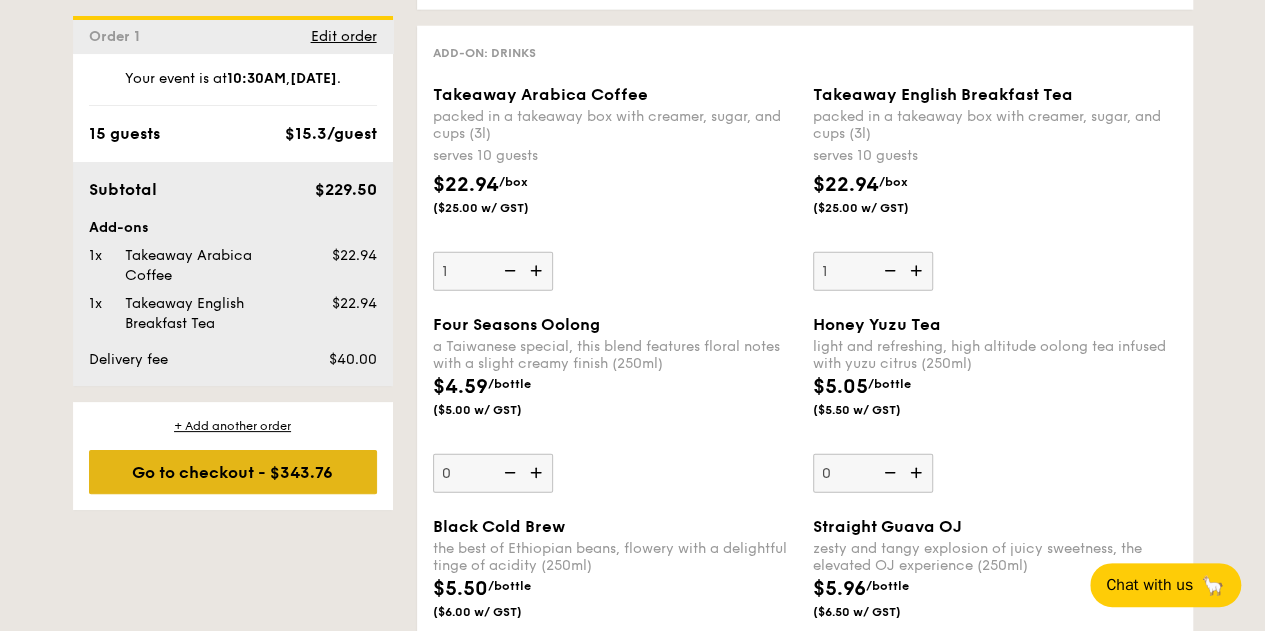 click on "Go to checkout
- $343.76" at bounding box center (233, 472) 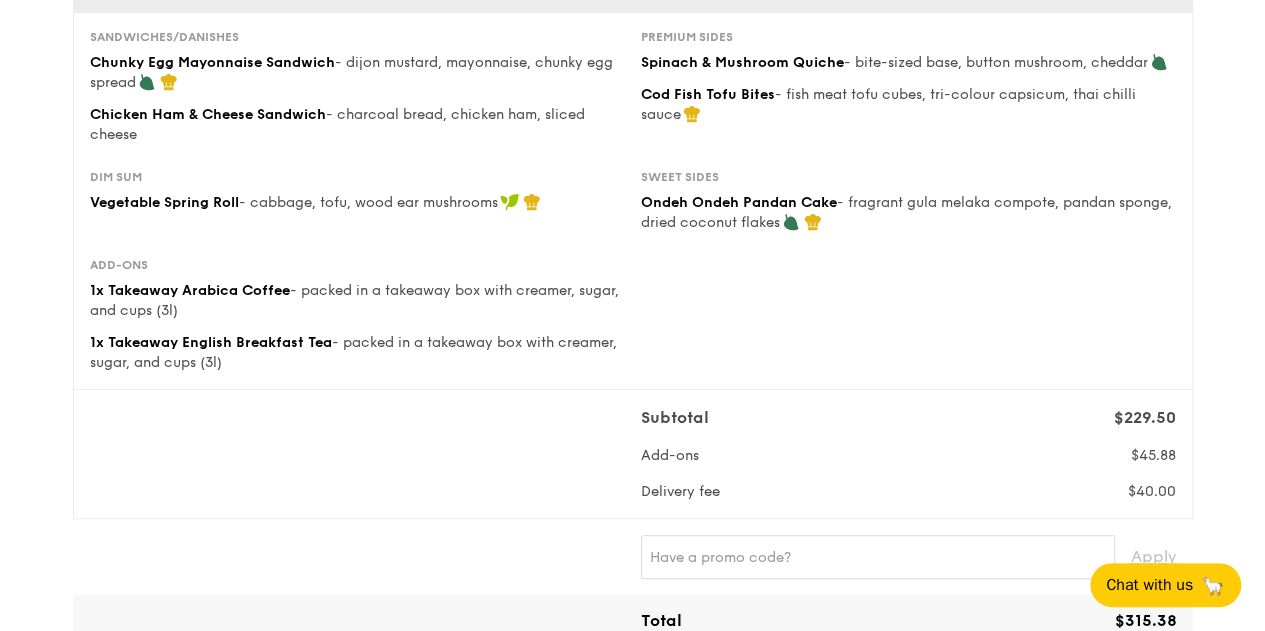 scroll, scrollTop: 300, scrollLeft: 0, axis: vertical 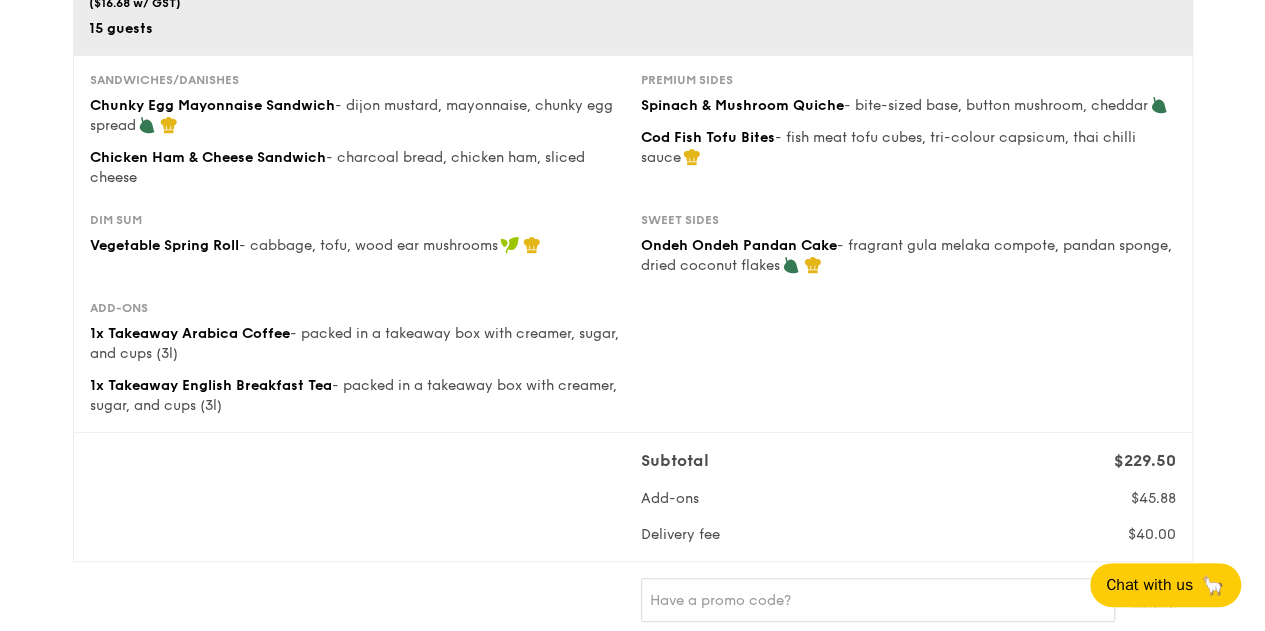 drag, startPoint x: 178, startPoint y: 336, endPoint x: 164, endPoint y: 90, distance: 246.39806 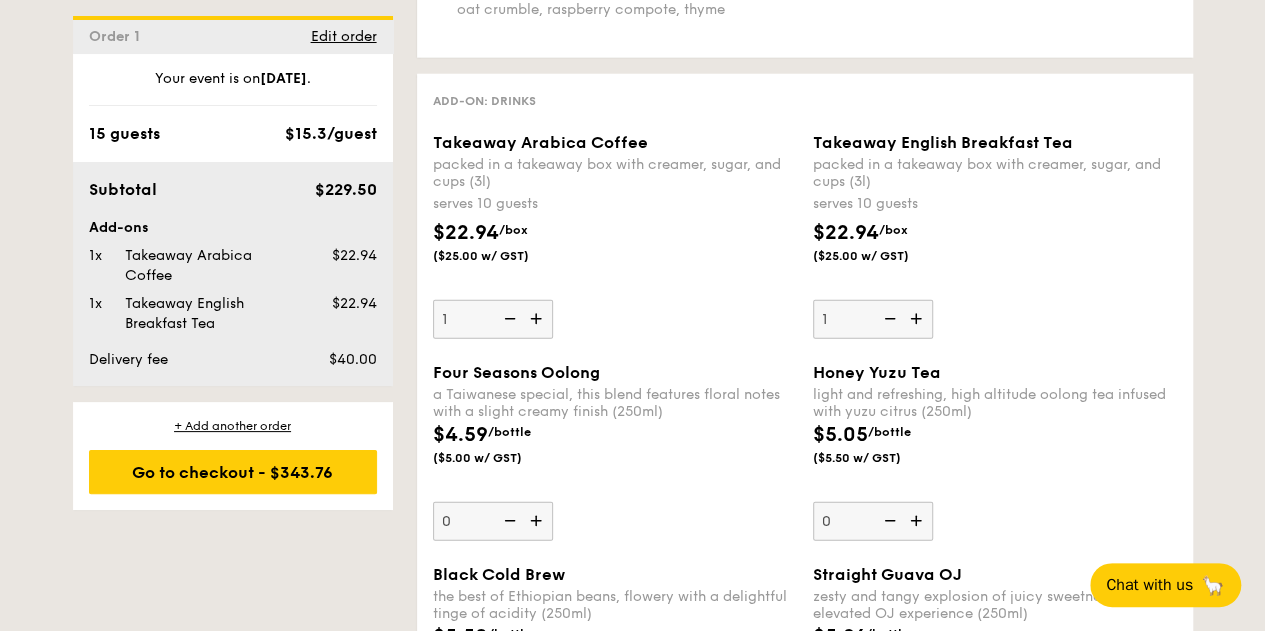 scroll, scrollTop: 2632, scrollLeft: 0, axis: vertical 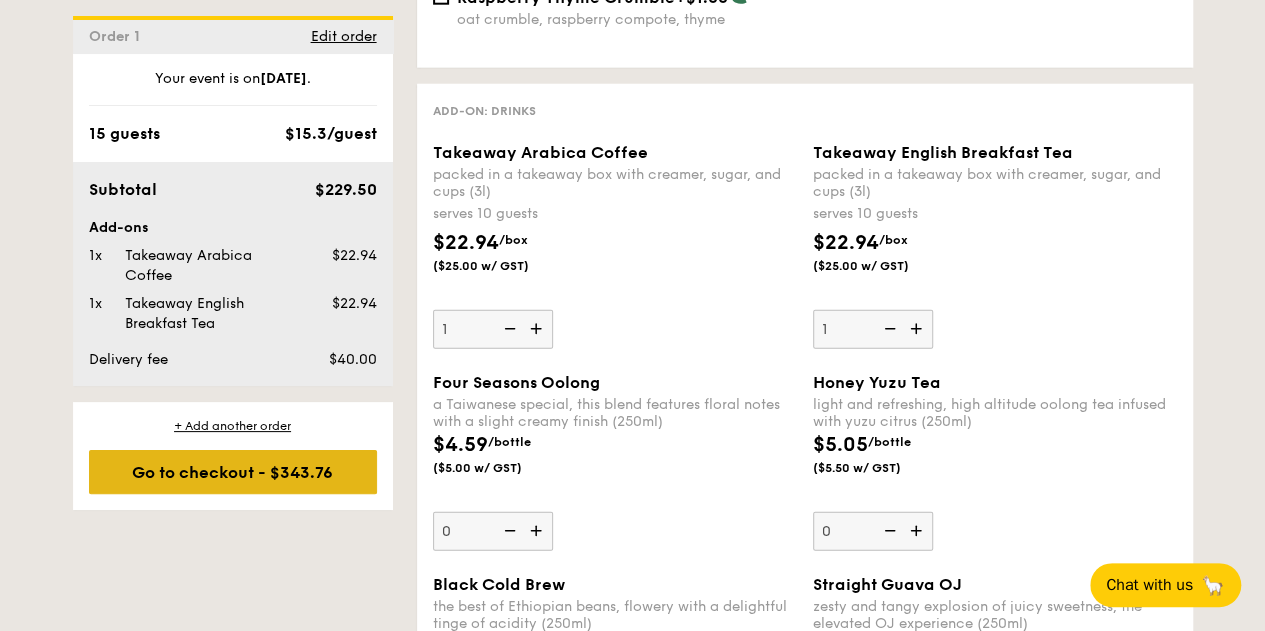 click on "Go to checkout
- $343.76" at bounding box center (233, 472) 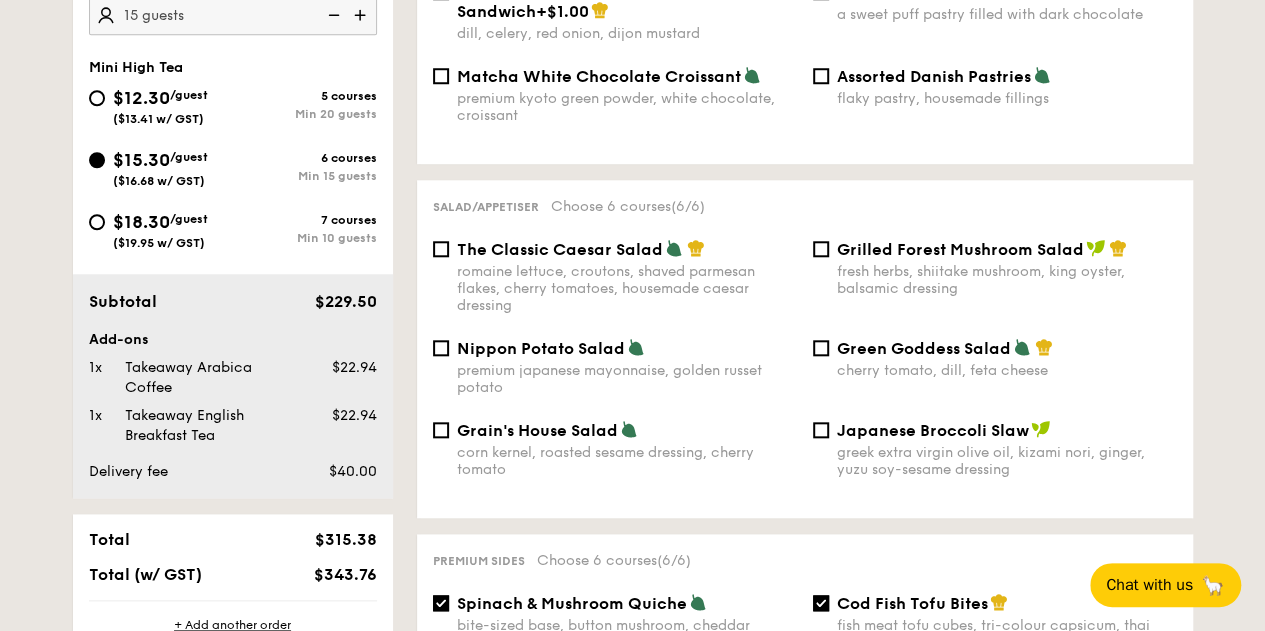scroll, scrollTop: 590, scrollLeft: 0, axis: vertical 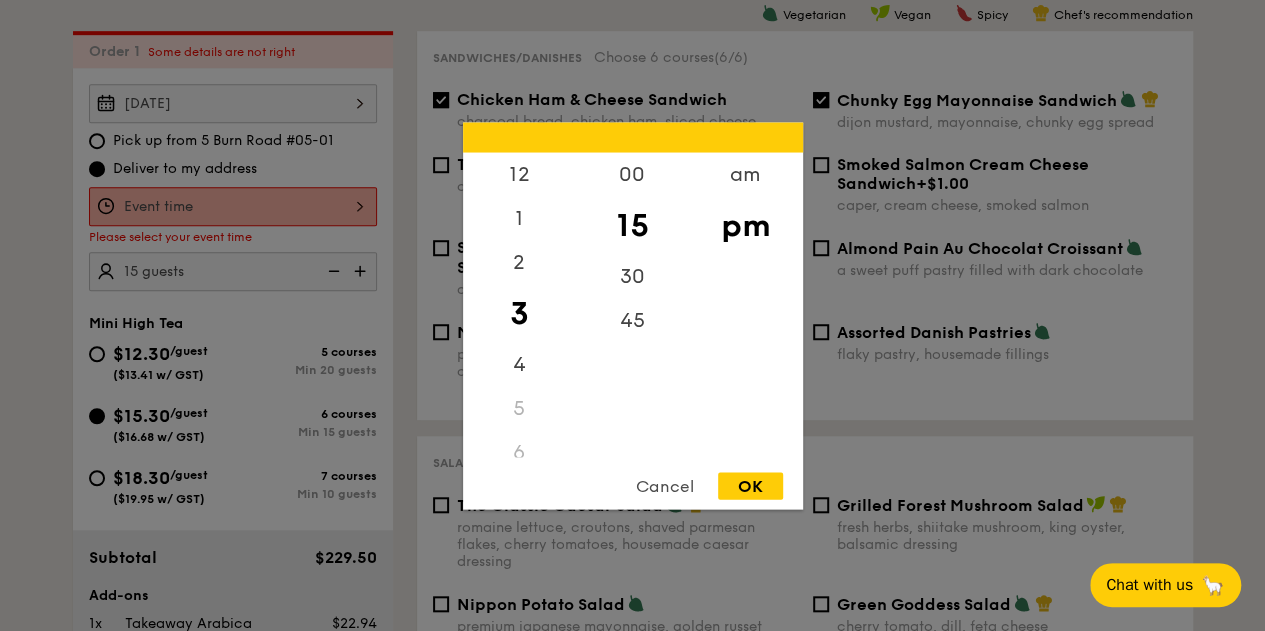 click on "12 1 2 3 4 5 6 7 8 9 10 11   00 15 30 45   am   pm   Cancel   OK" at bounding box center (233, 206) 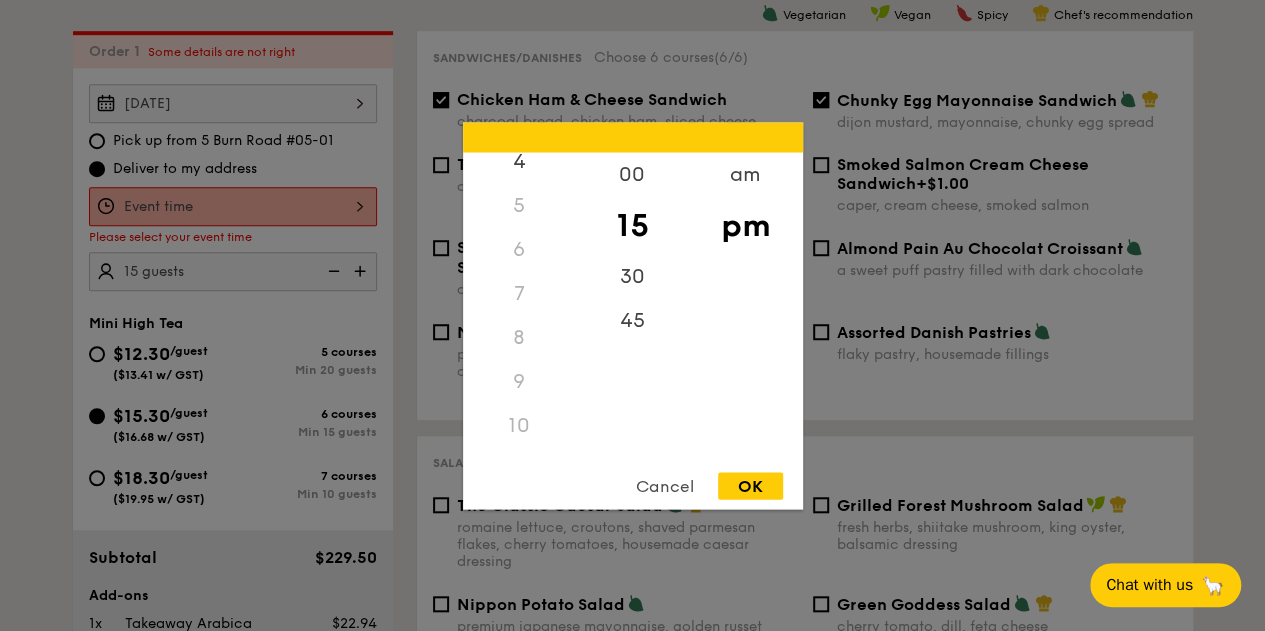 scroll, scrollTop: 236, scrollLeft: 0, axis: vertical 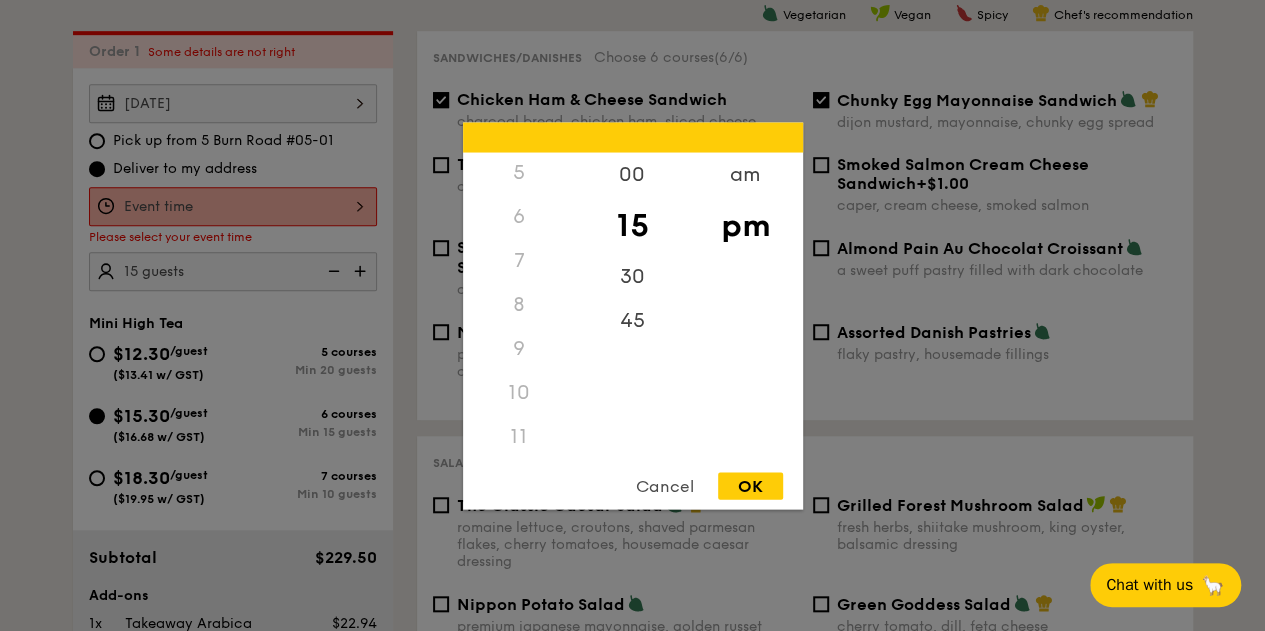 click on "10" at bounding box center [519, 392] 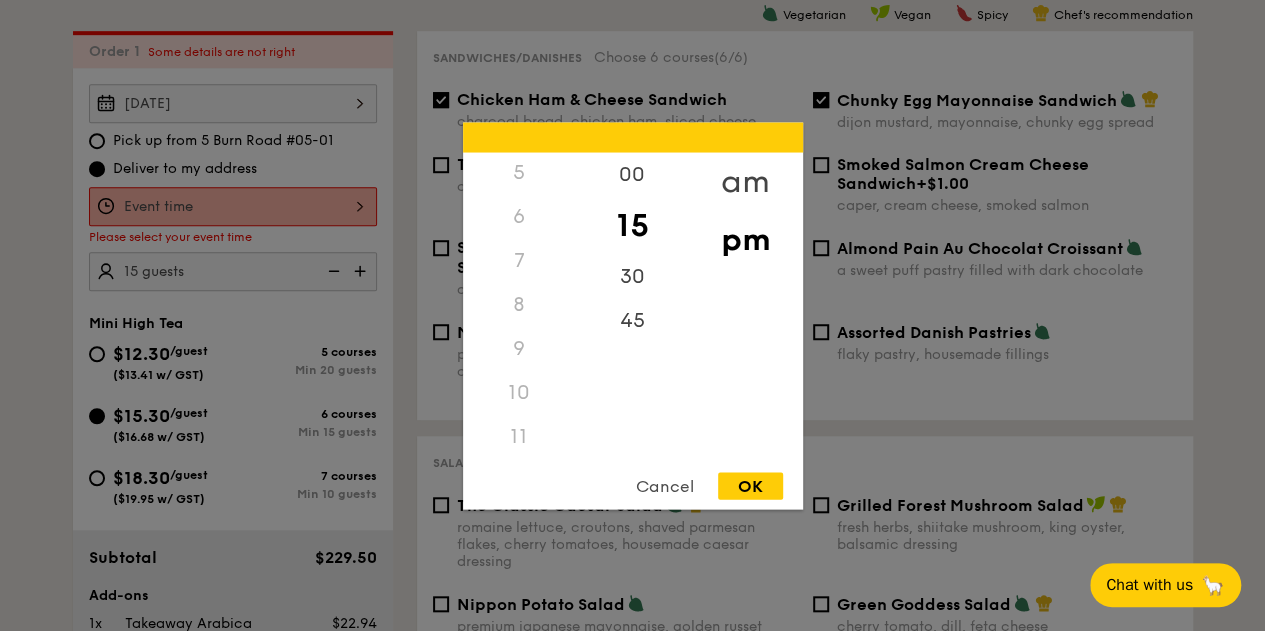 click on "am" at bounding box center (745, 181) 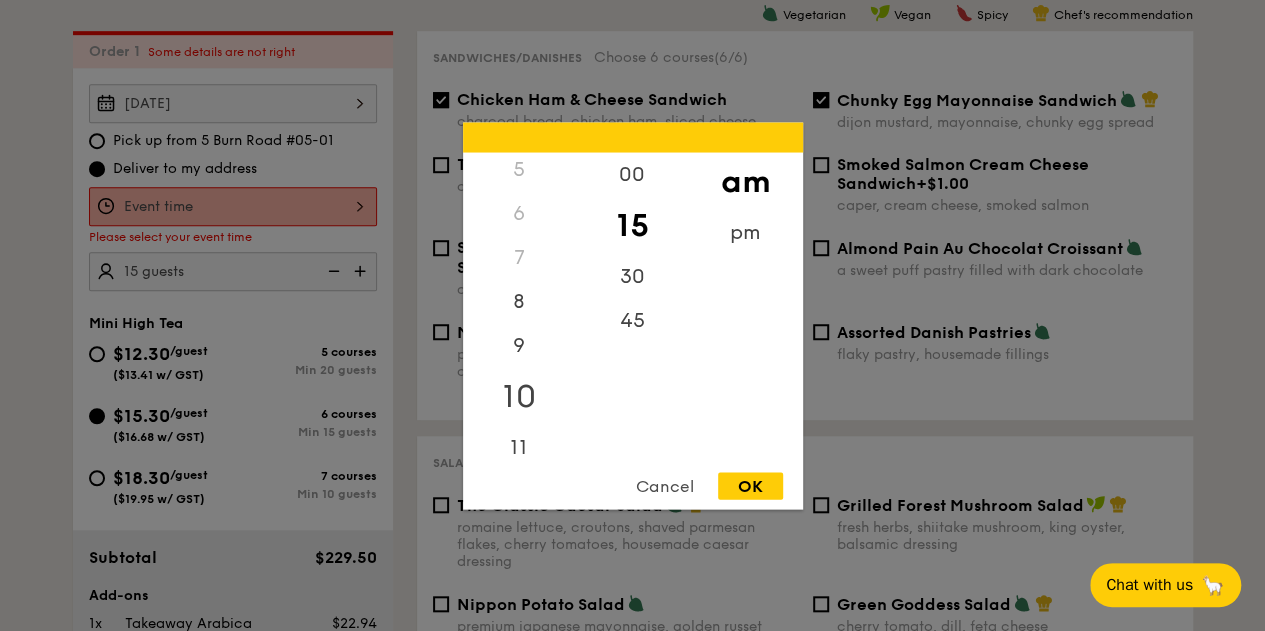 scroll, scrollTop: 222, scrollLeft: 0, axis: vertical 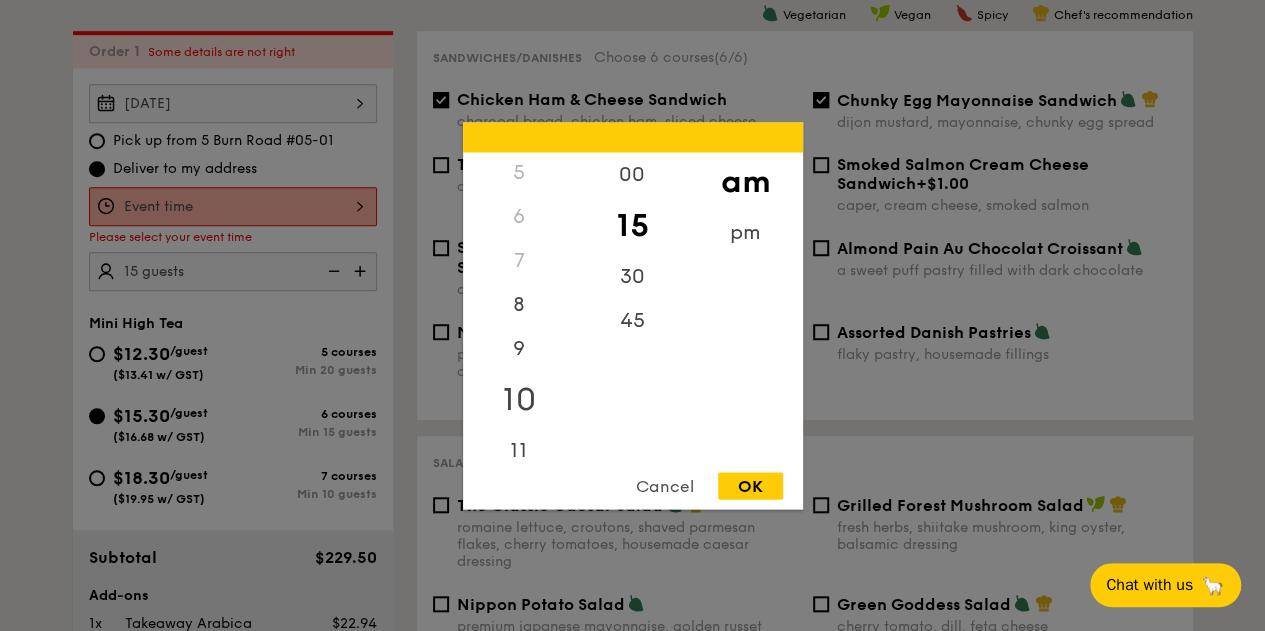 click on "10" at bounding box center (519, 399) 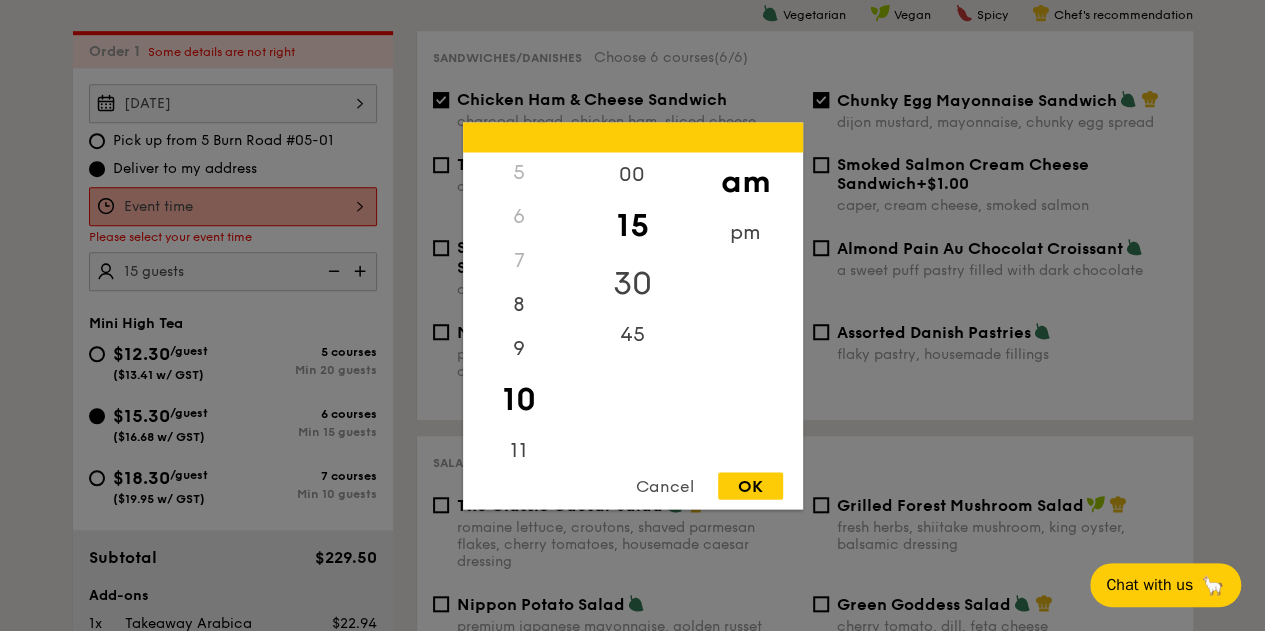 click on "30" at bounding box center (632, 283) 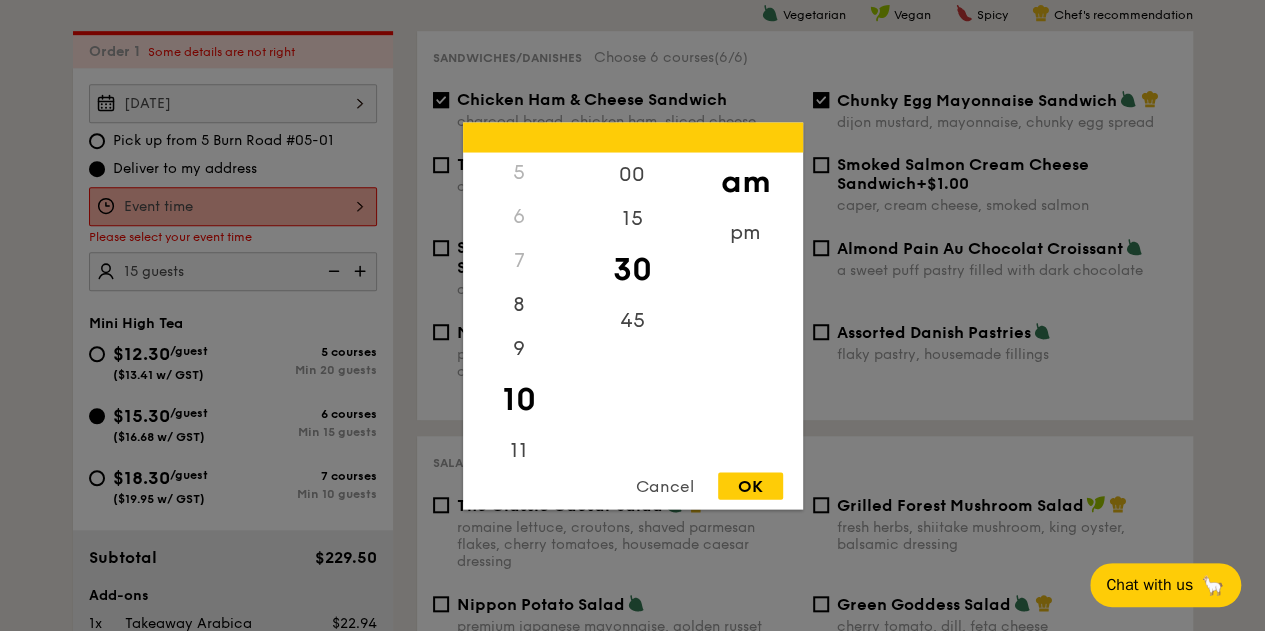 click on "OK" at bounding box center [750, 485] 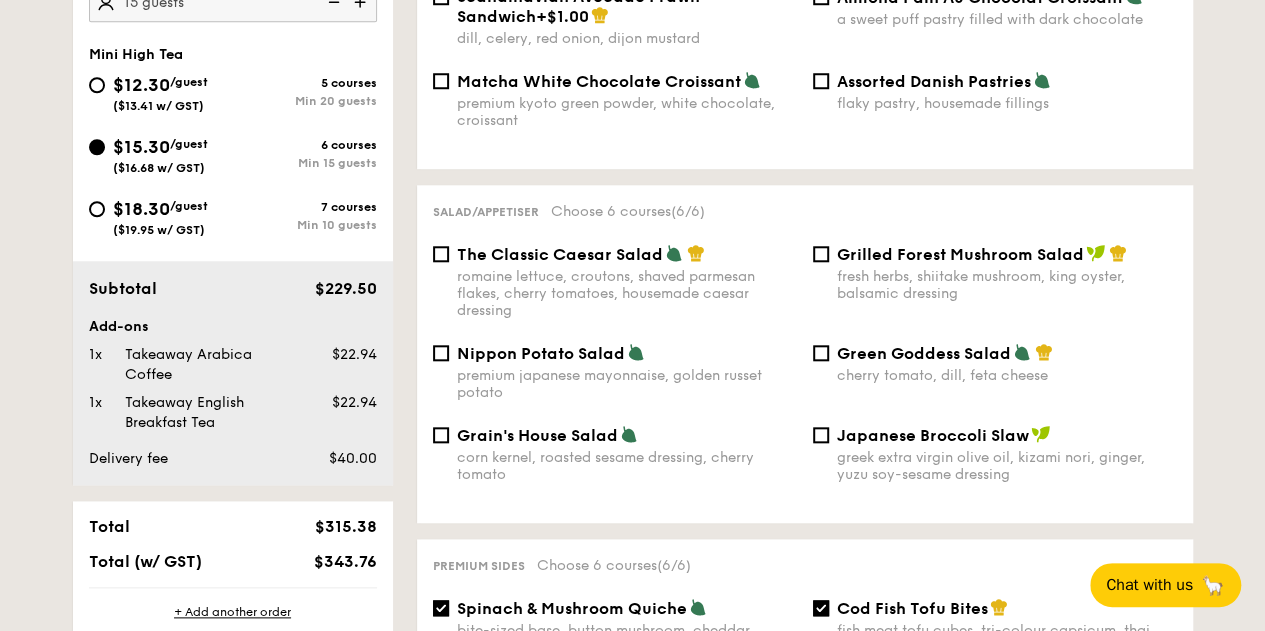 scroll, scrollTop: 1190, scrollLeft: 0, axis: vertical 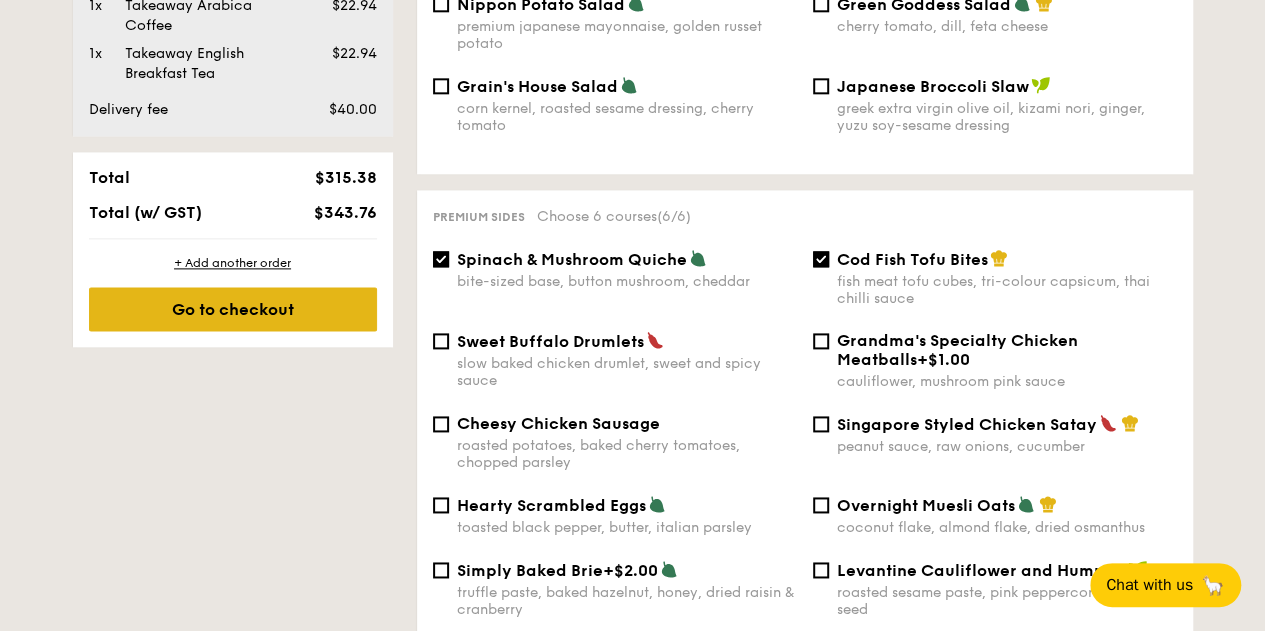 click on "Go to checkout" at bounding box center (233, 309) 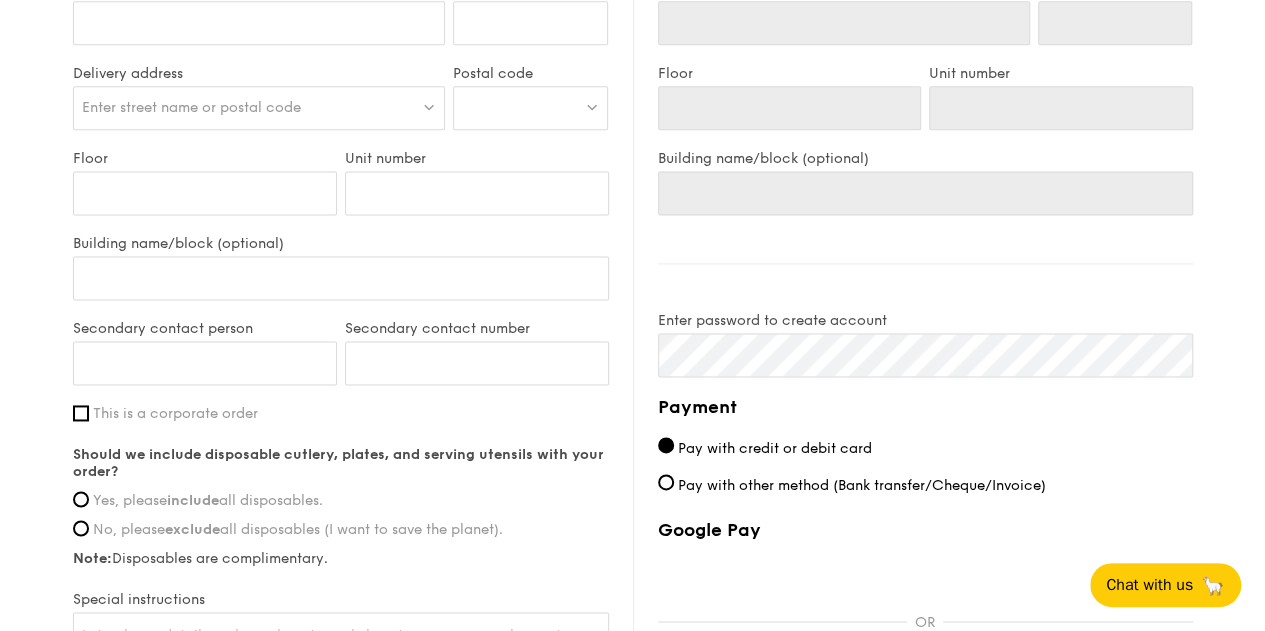 scroll, scrollTop: 1400, scrollLeft: 0, axis: vertical 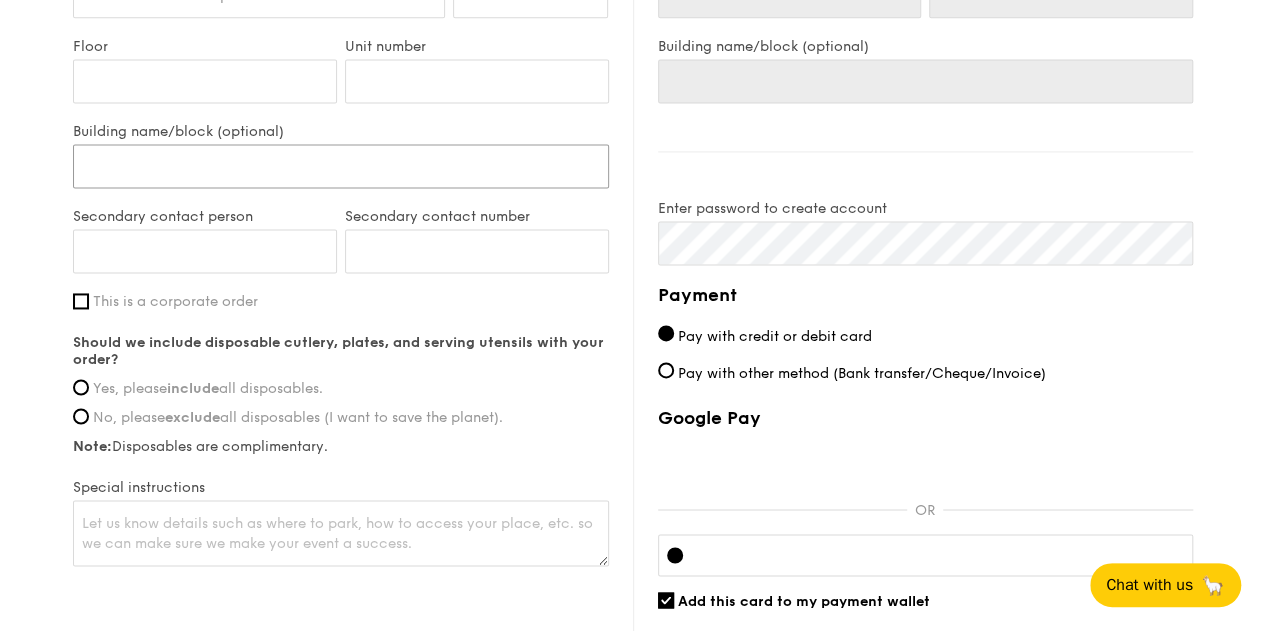 click on "Building name/block (optional)" at bounding box center (341, 166) 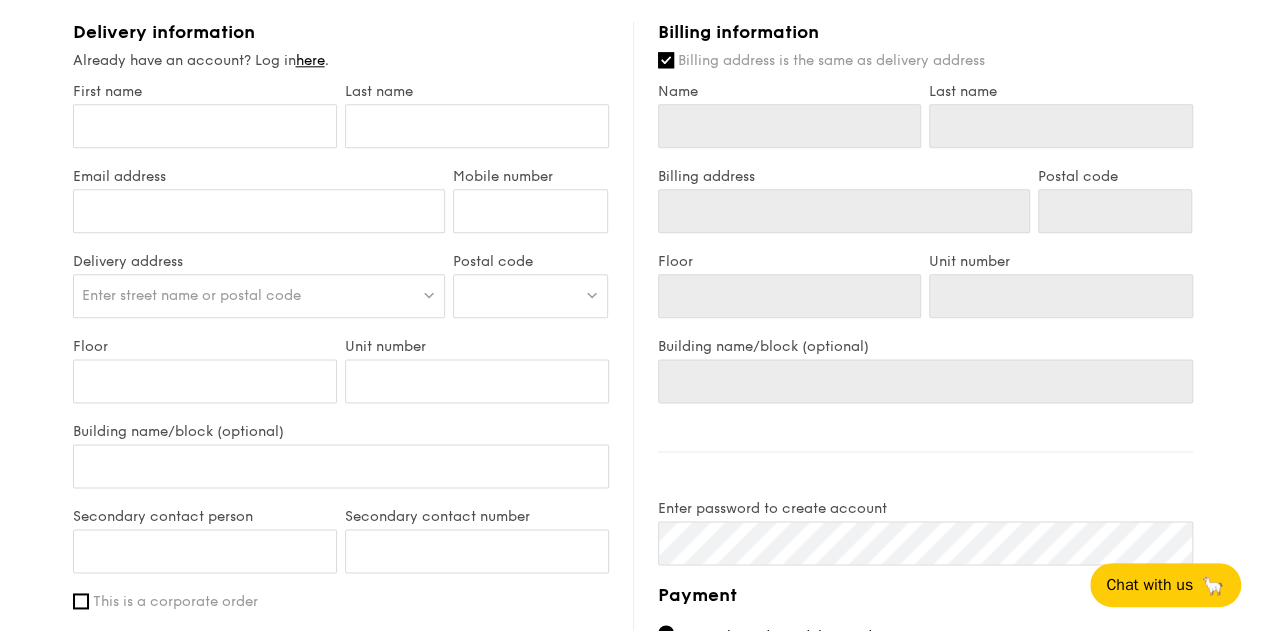 click on "Enter street name or postal code" at bounding box center (259, 296) 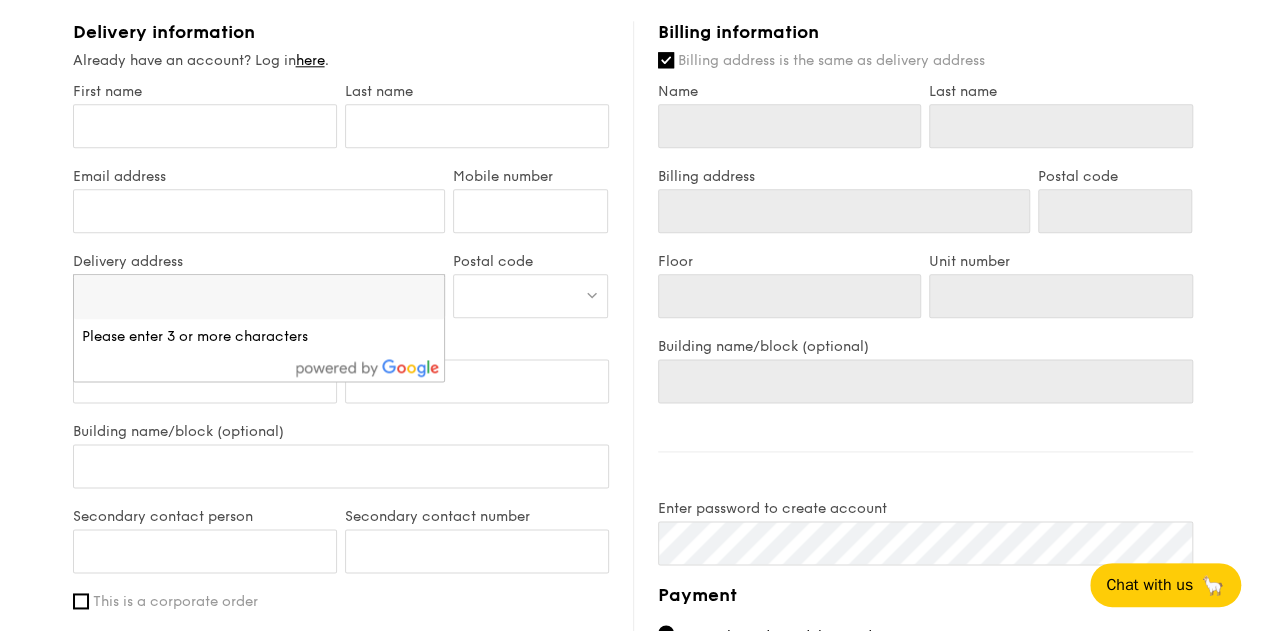 click at bounding box center (259, 297) 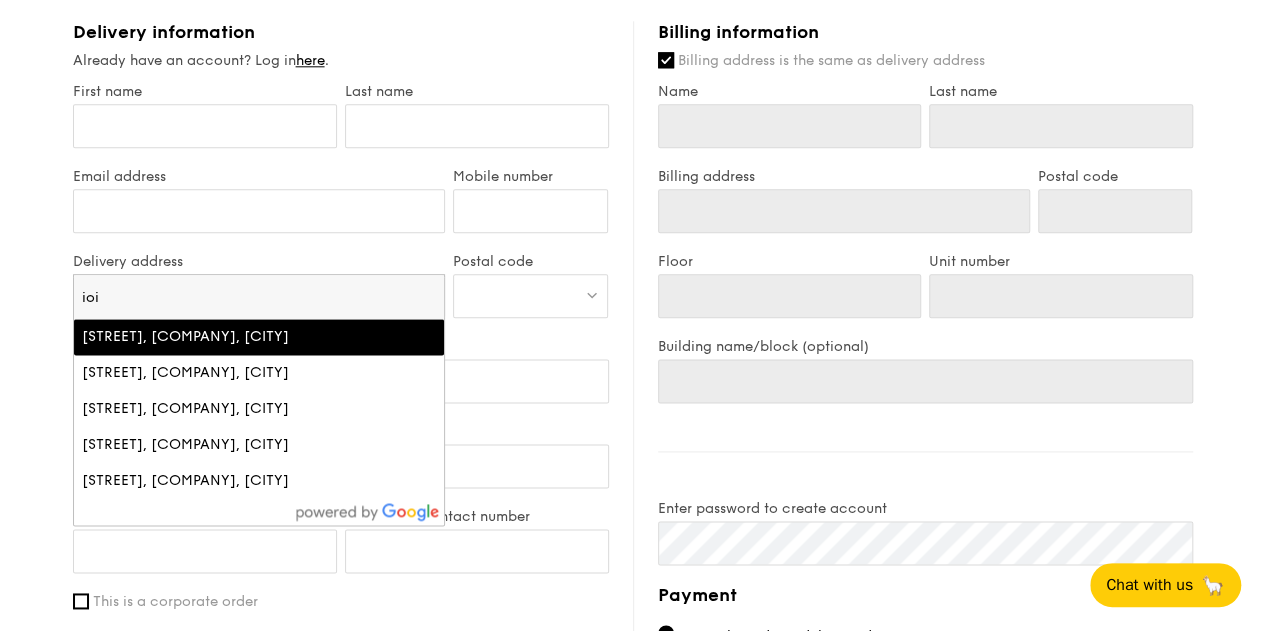 type on "ioi" 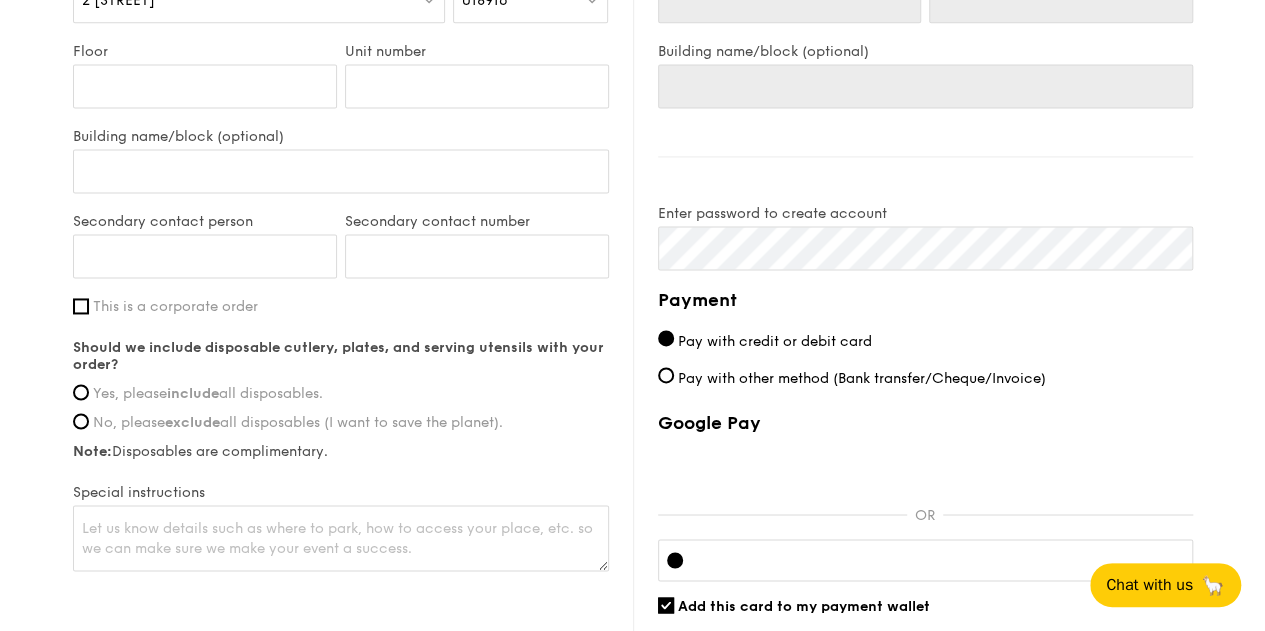 scroll, scrollTop: 1500, scrollLeft: 0, axis: vertical 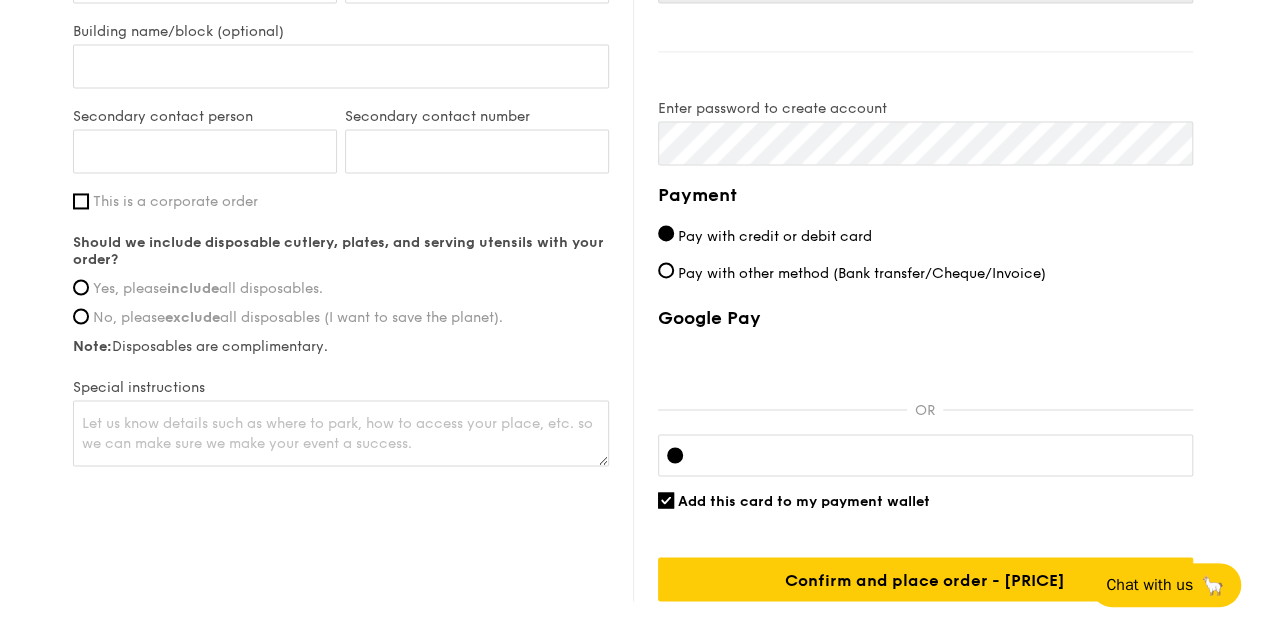 click on "include" at bounding box center (193, 288) 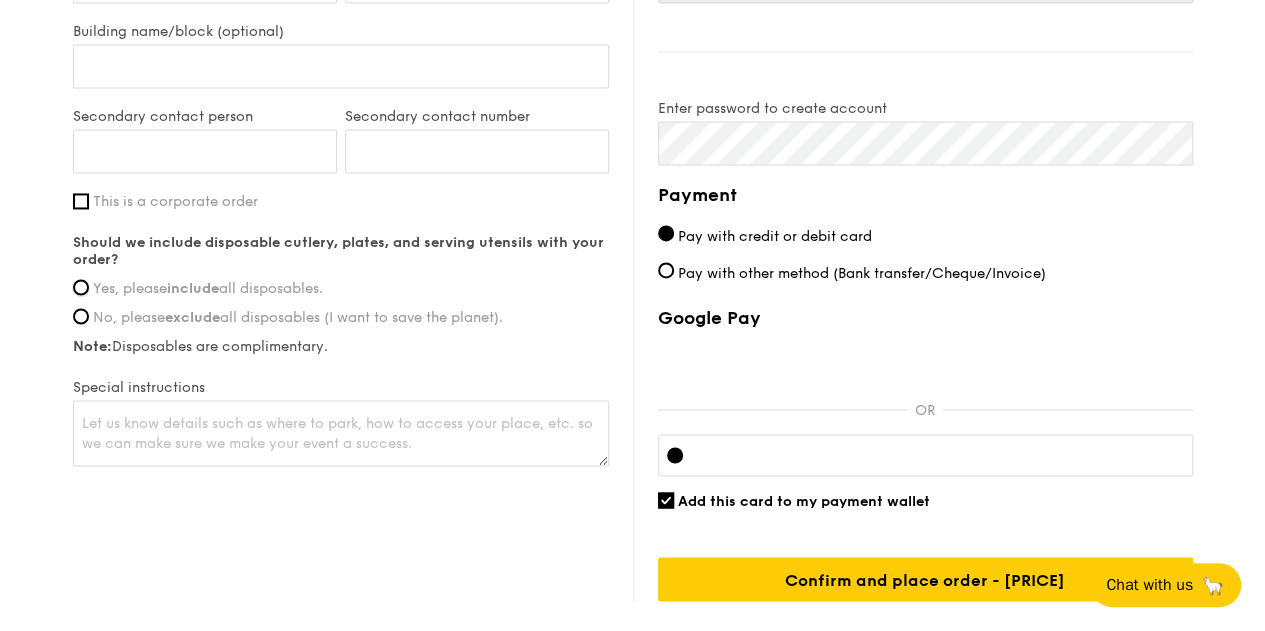 click on "Yes, please  include  all disposables." at bounding box center [81, 287] 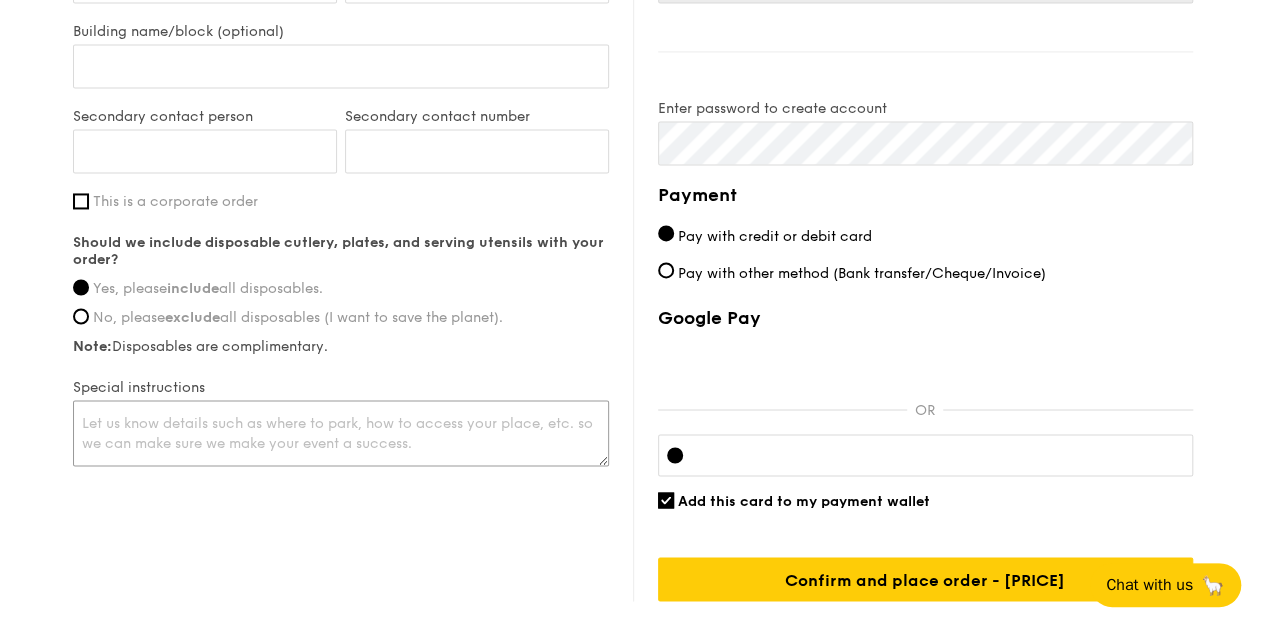 click at bounding box center [341, 433] 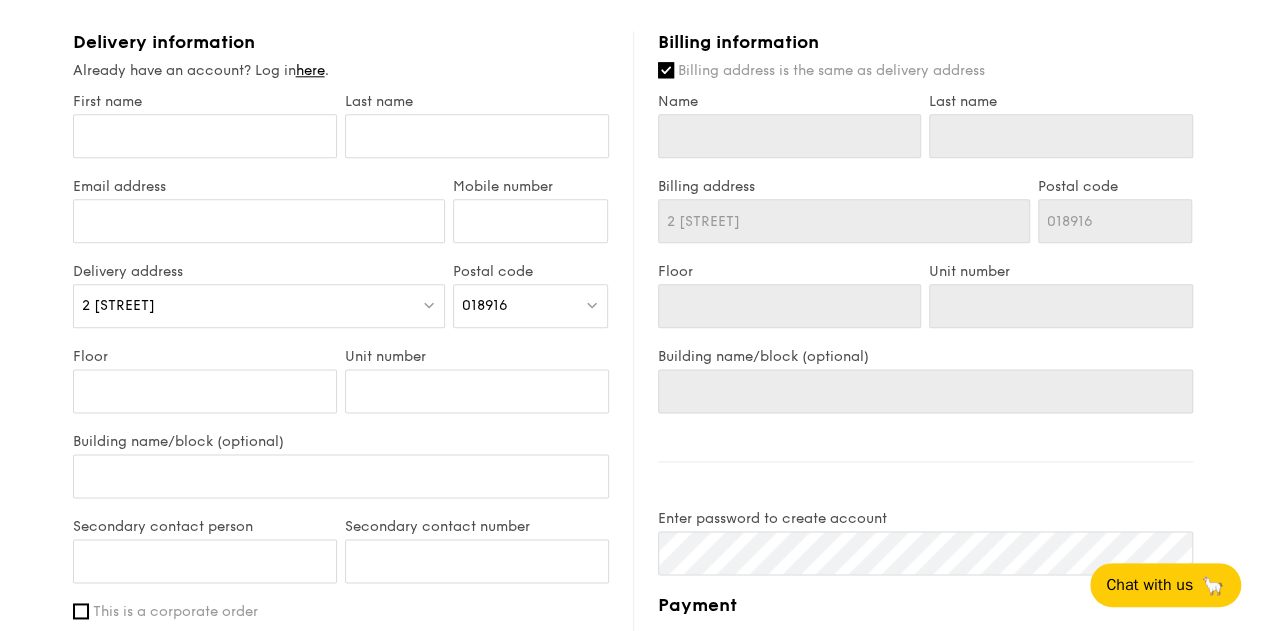 scroll, scrollTop: 1000, scrollLeft: 0, axis: vertical 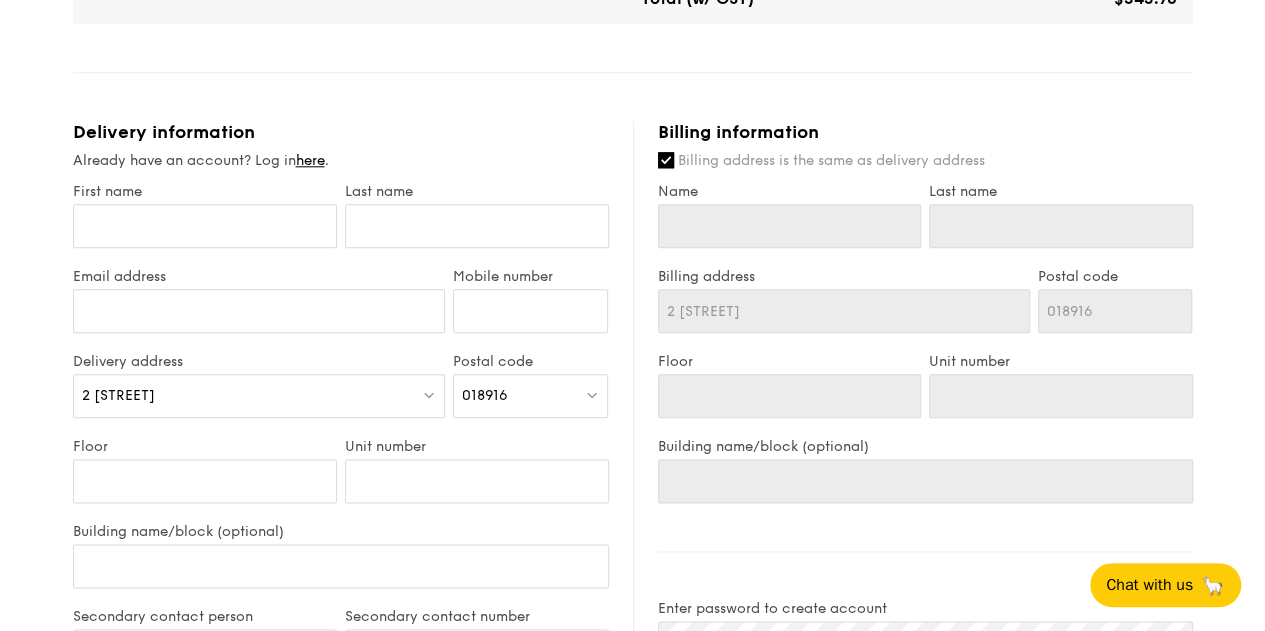 click on "018916" at bounding box center [530, 396] 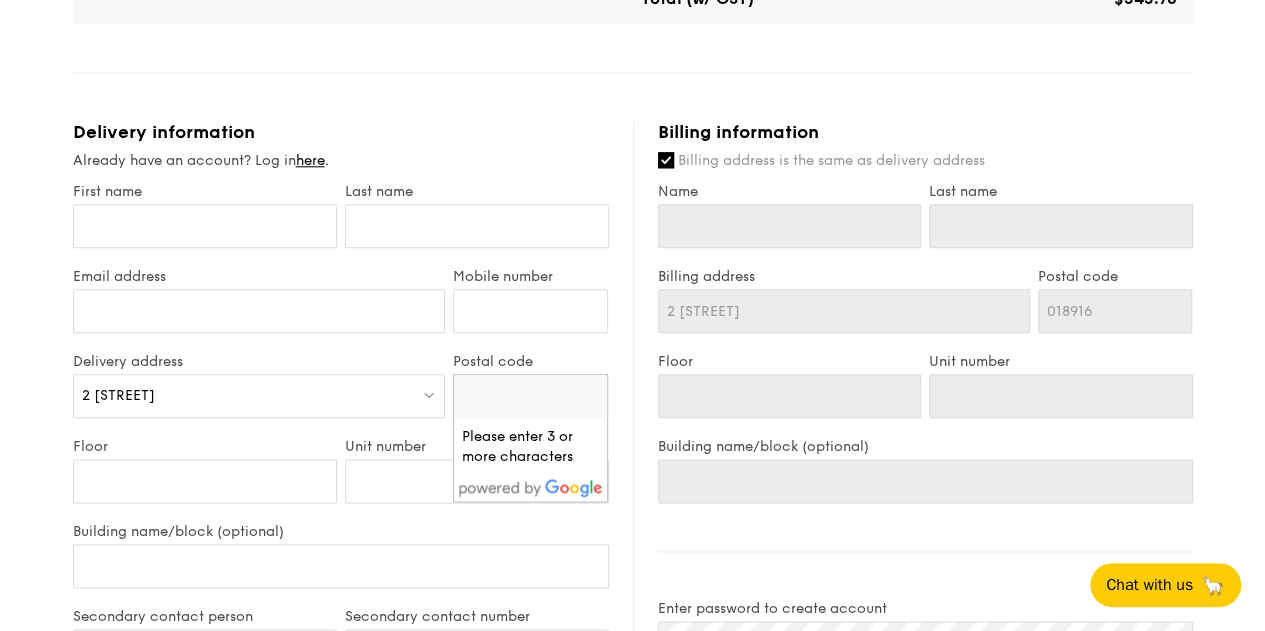 click at bounding box center [530, 397] 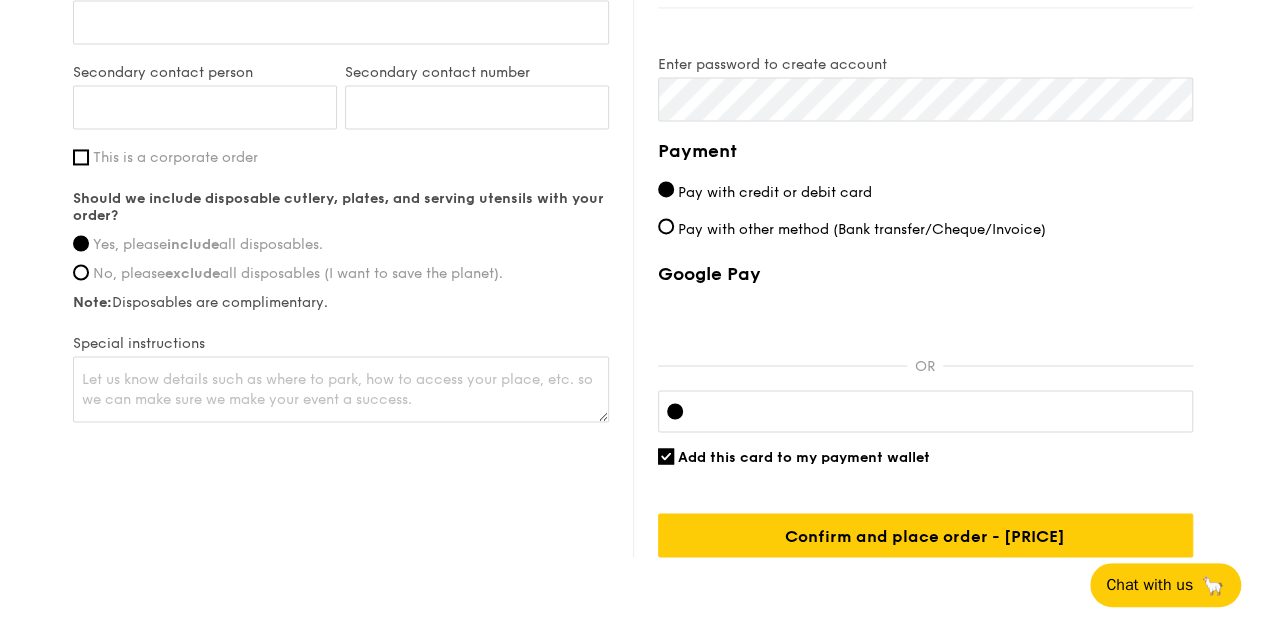 scroll, scrollTop: 1625, scrollLeft: 0, axis: vertical 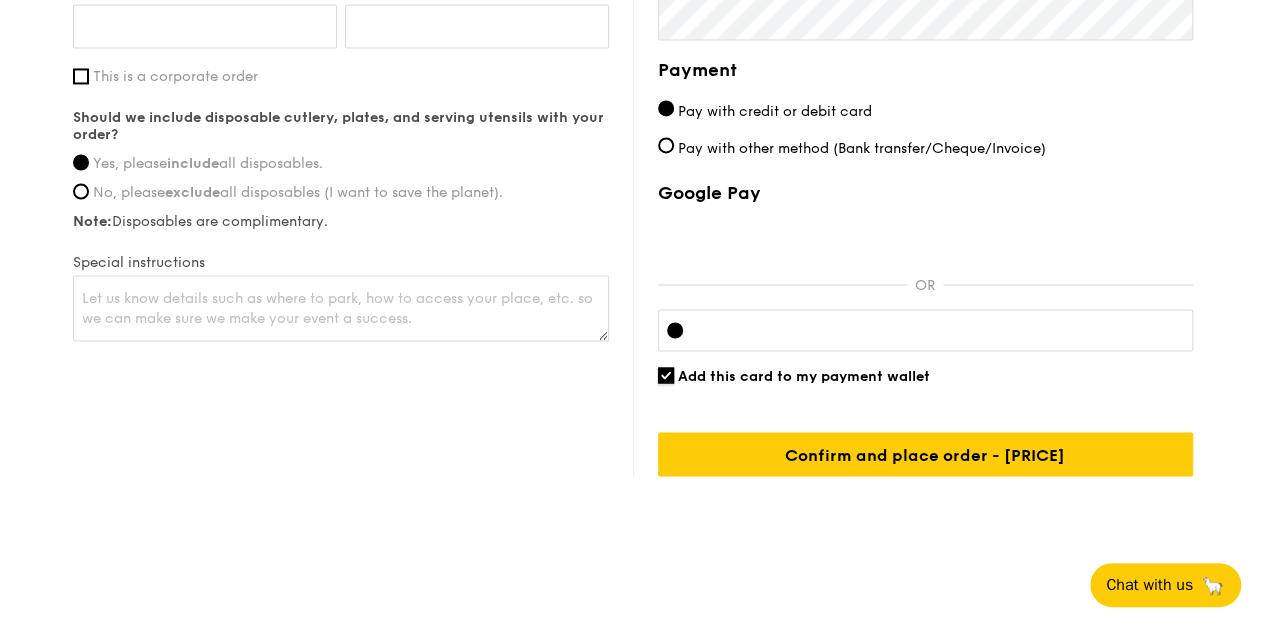 click on "Add this card to my payment wallet" at bounding box center (666, 375) 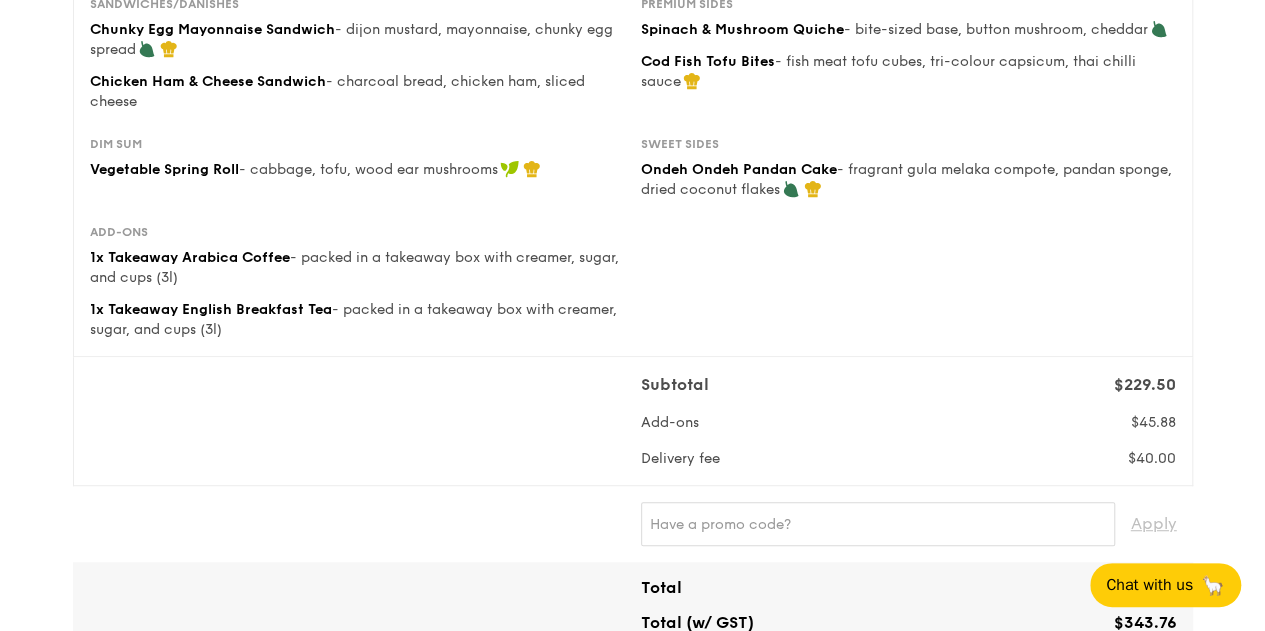 scroll, scrollTop: 225, scrollLeft: 0, axis: vertical 